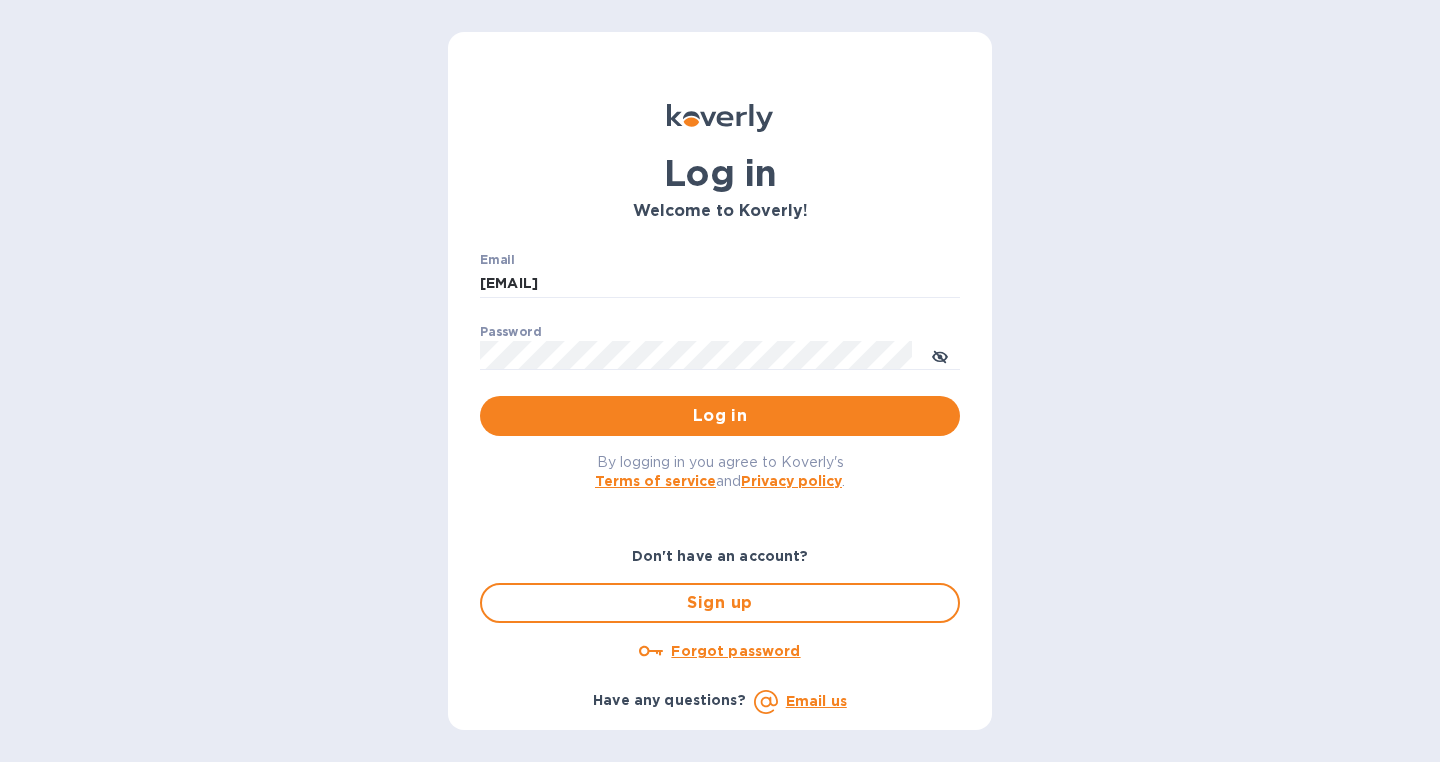 scroll, scrollTop: 0, scrollLeft: 0, axis: both 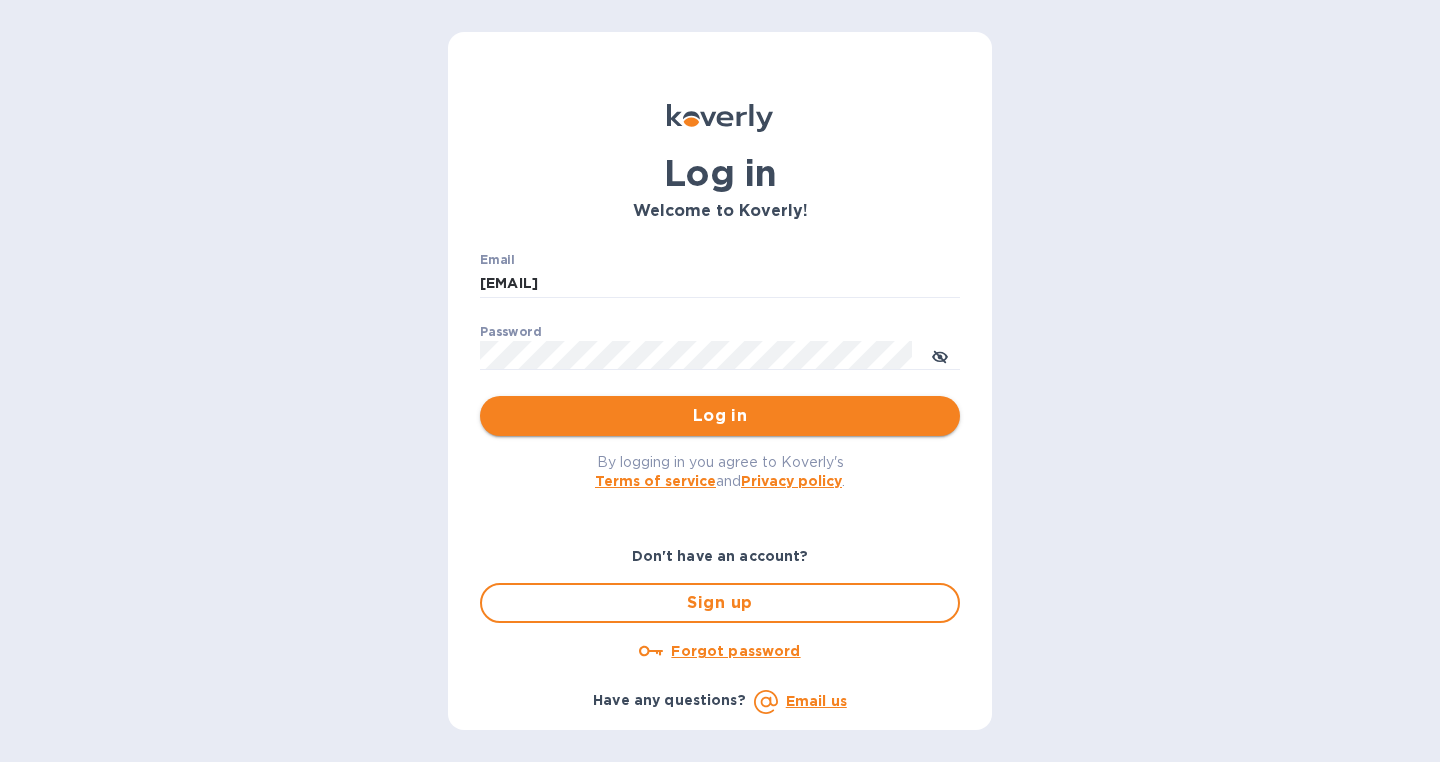click on "Log in" at bounding box center [720, 416] 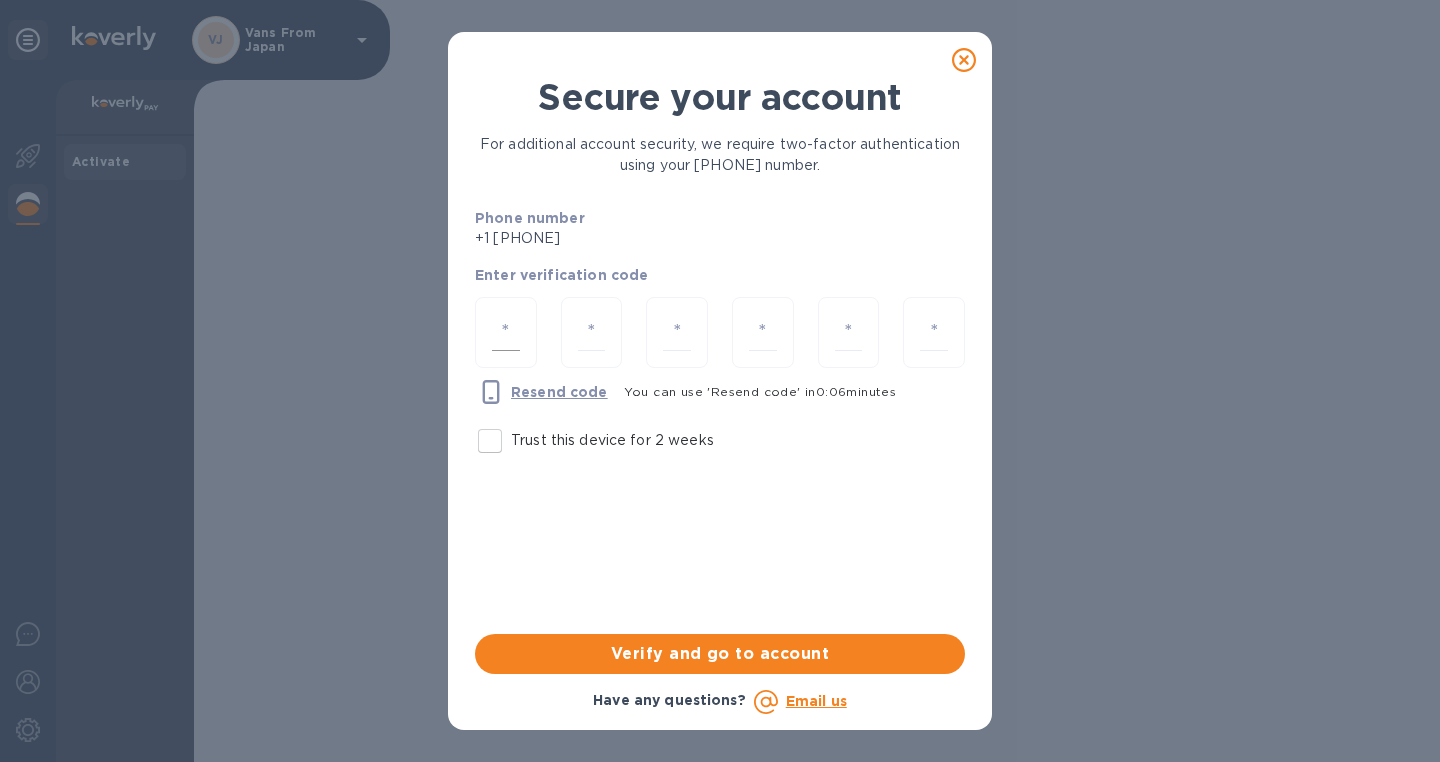 click at bounding box center [506, 332] 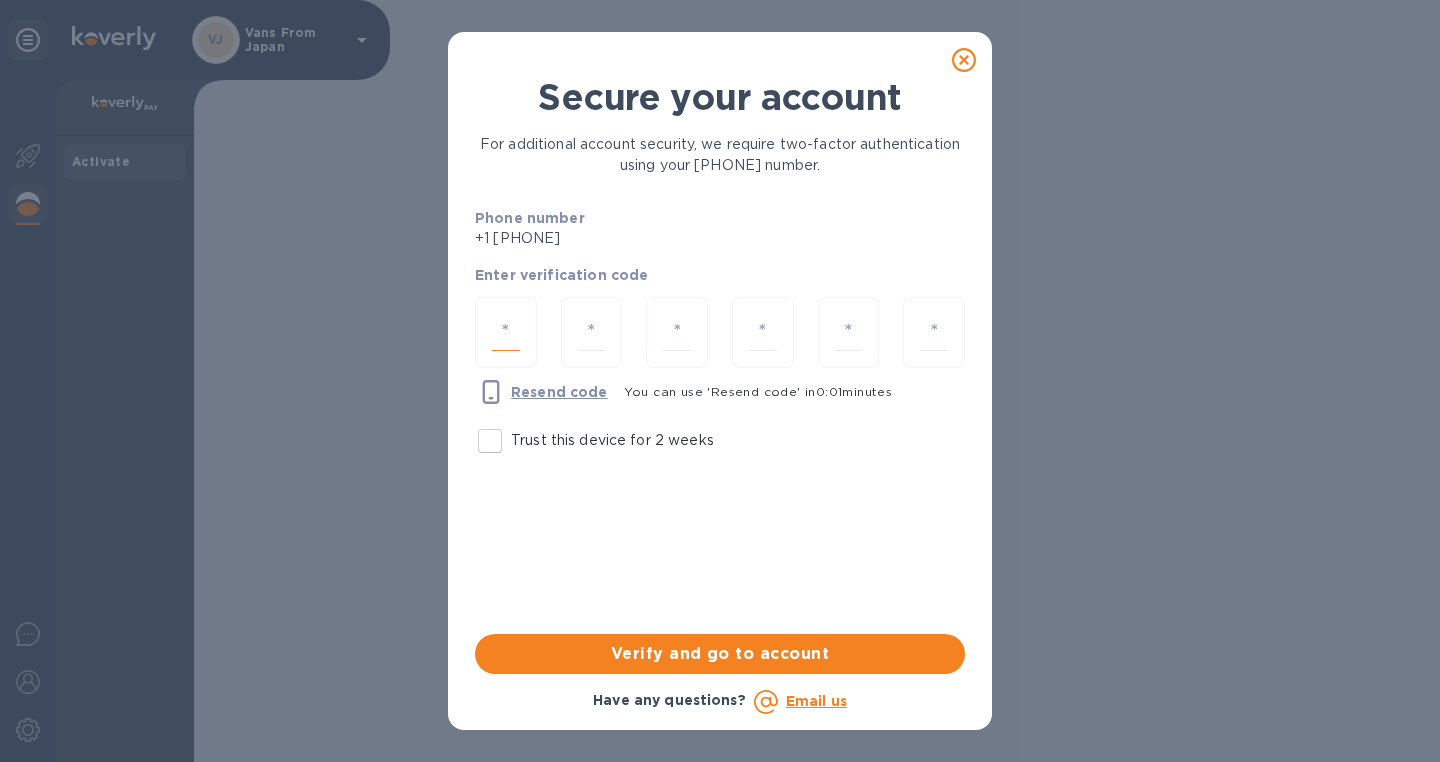 type on "4" 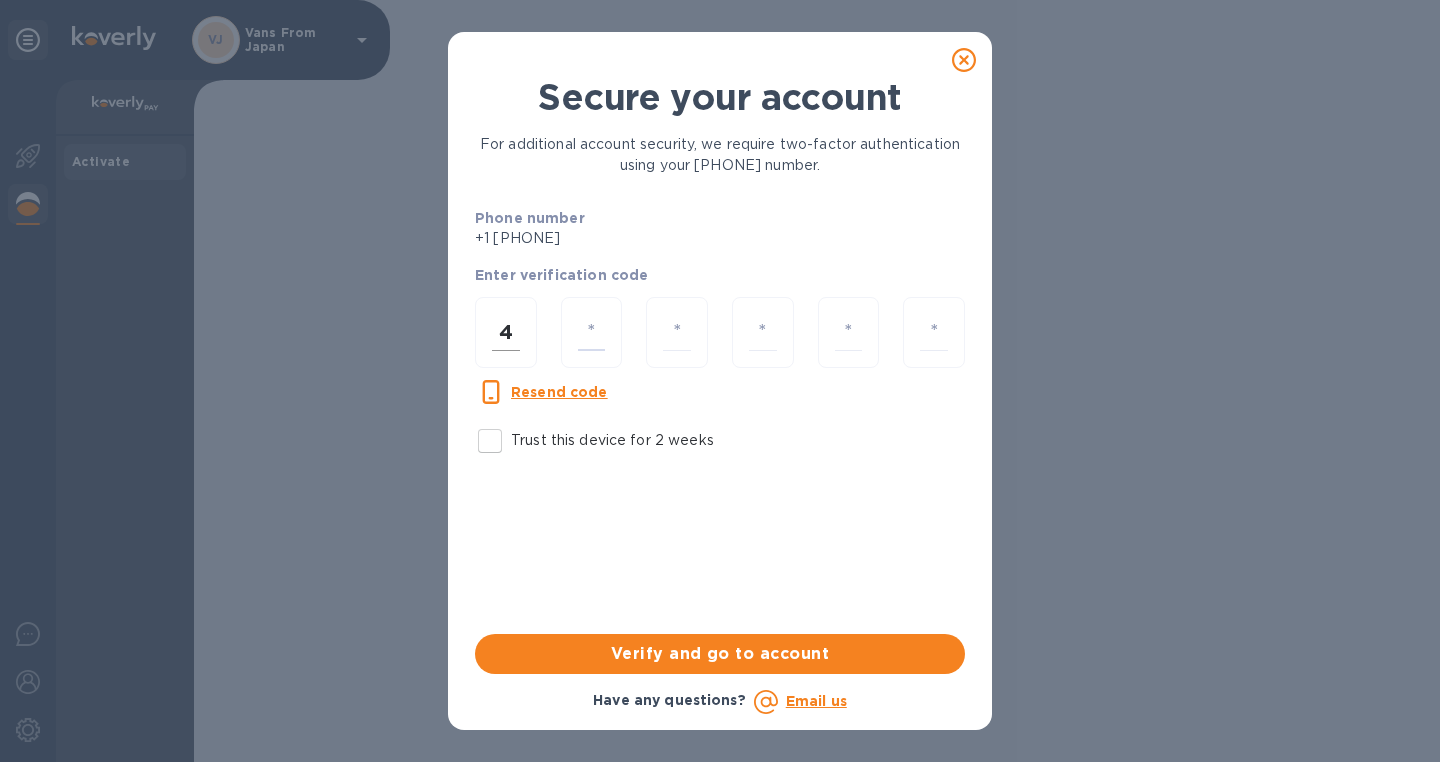 type on "8" 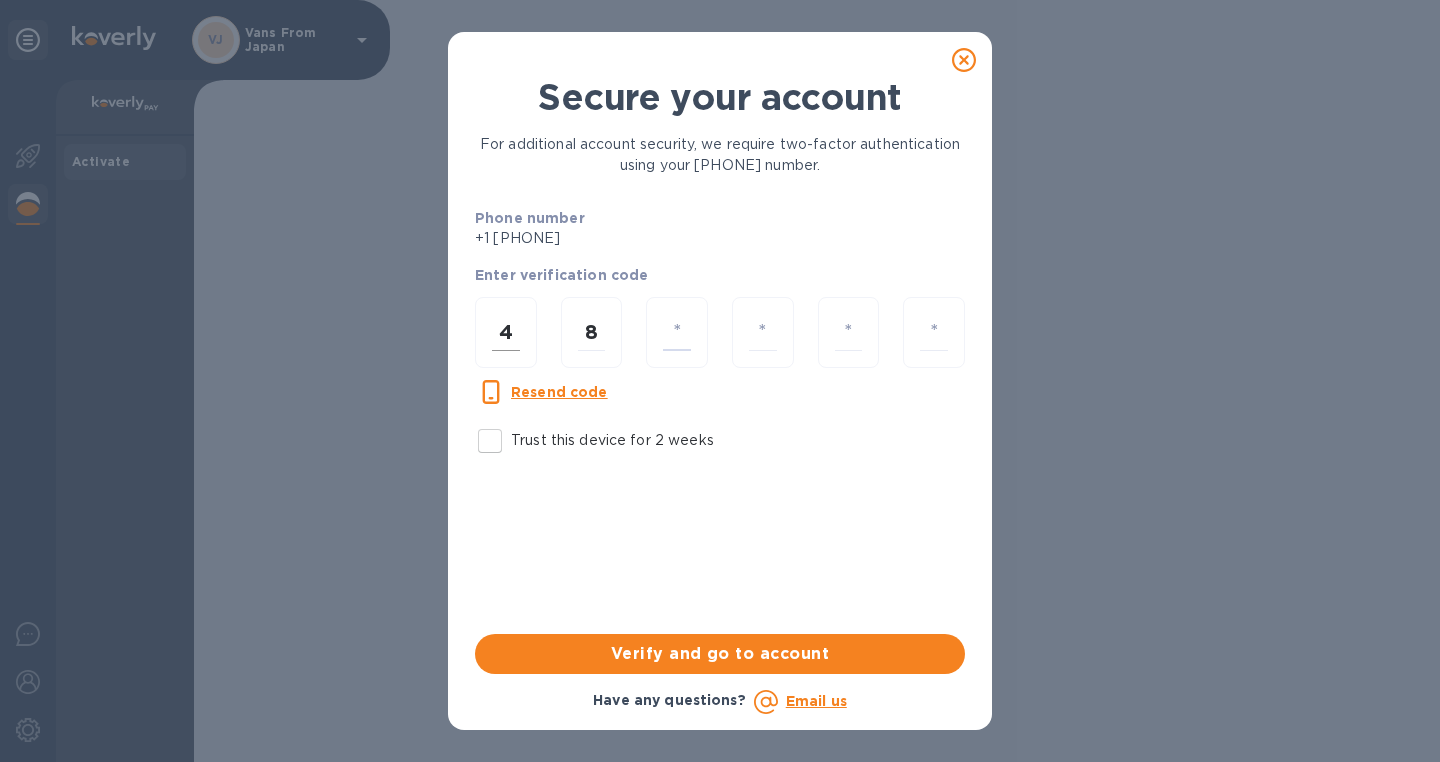 type on "6" 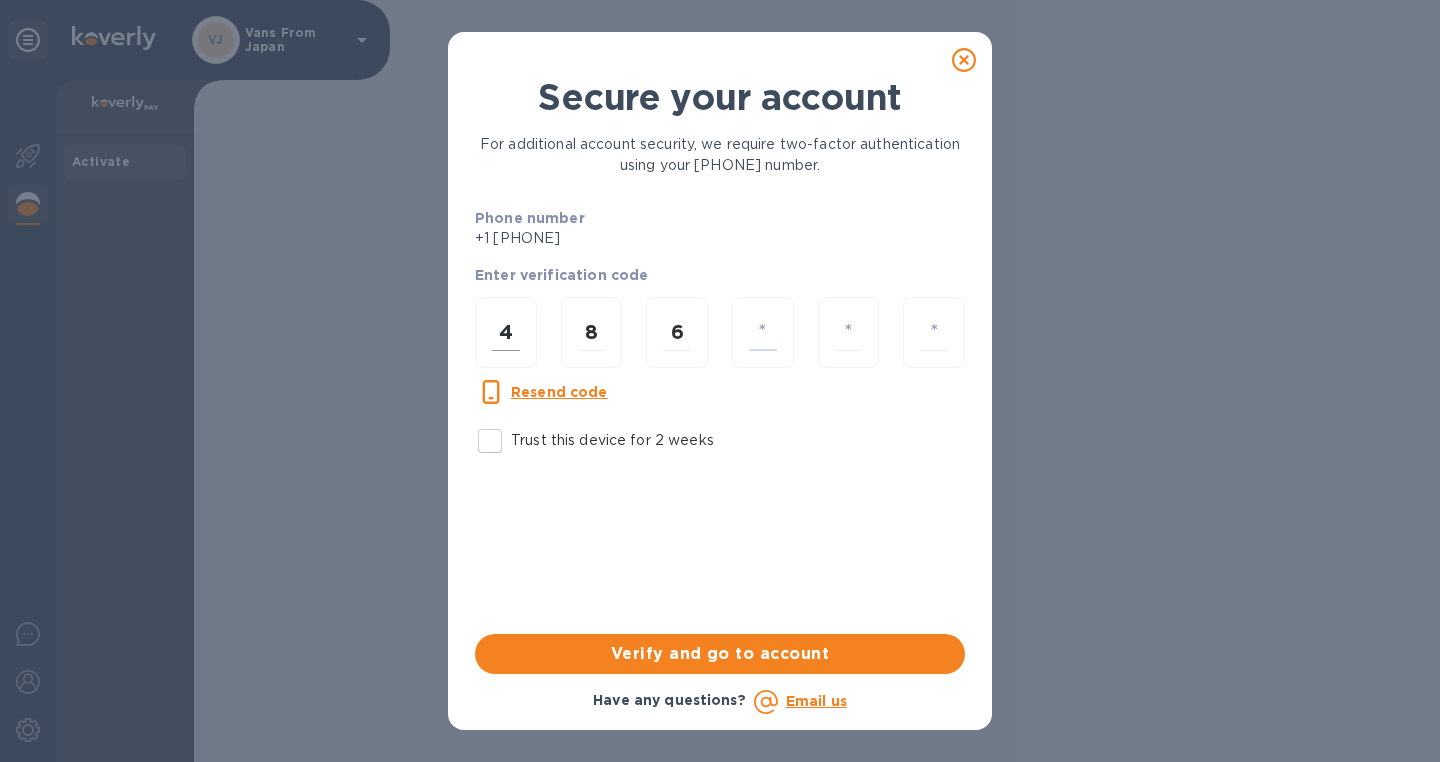 type on "5" 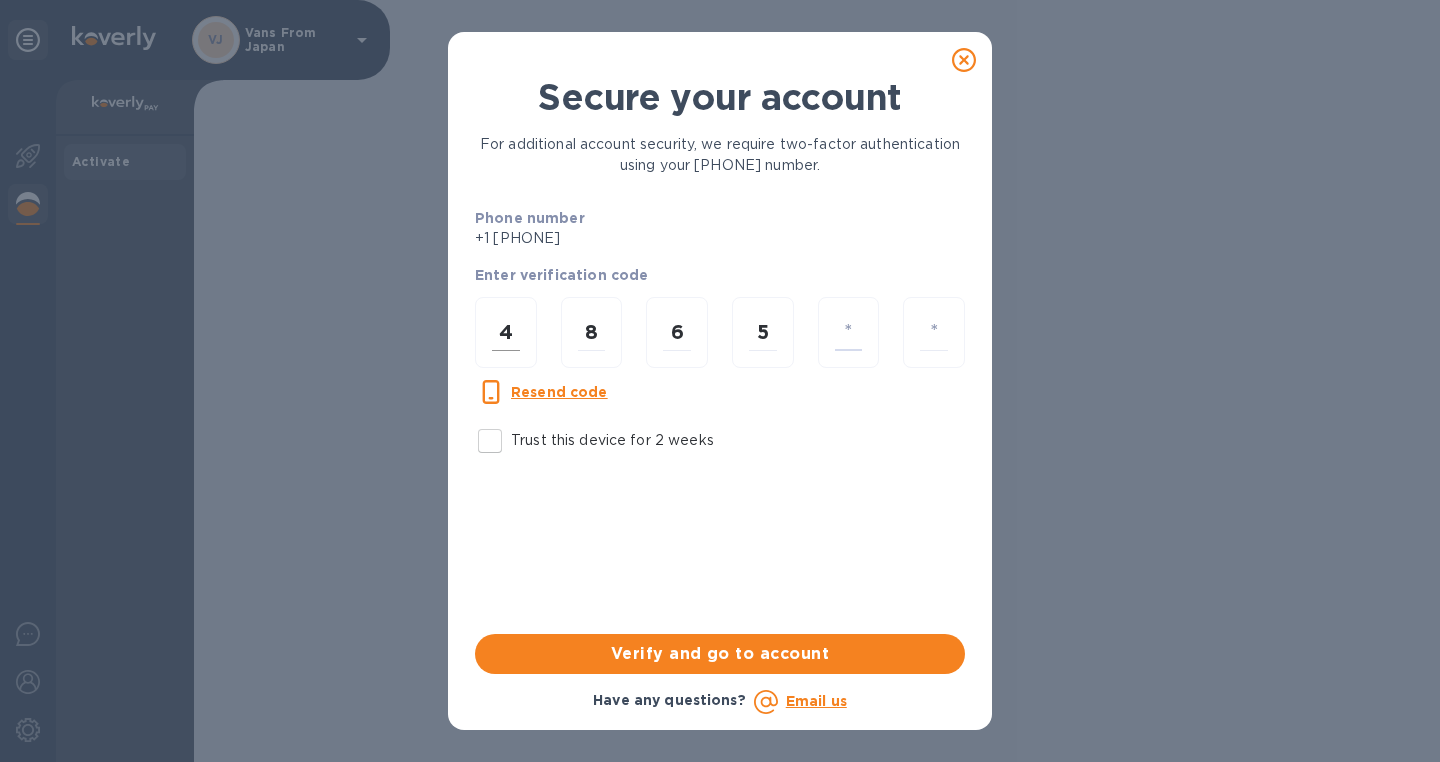 type on "9" 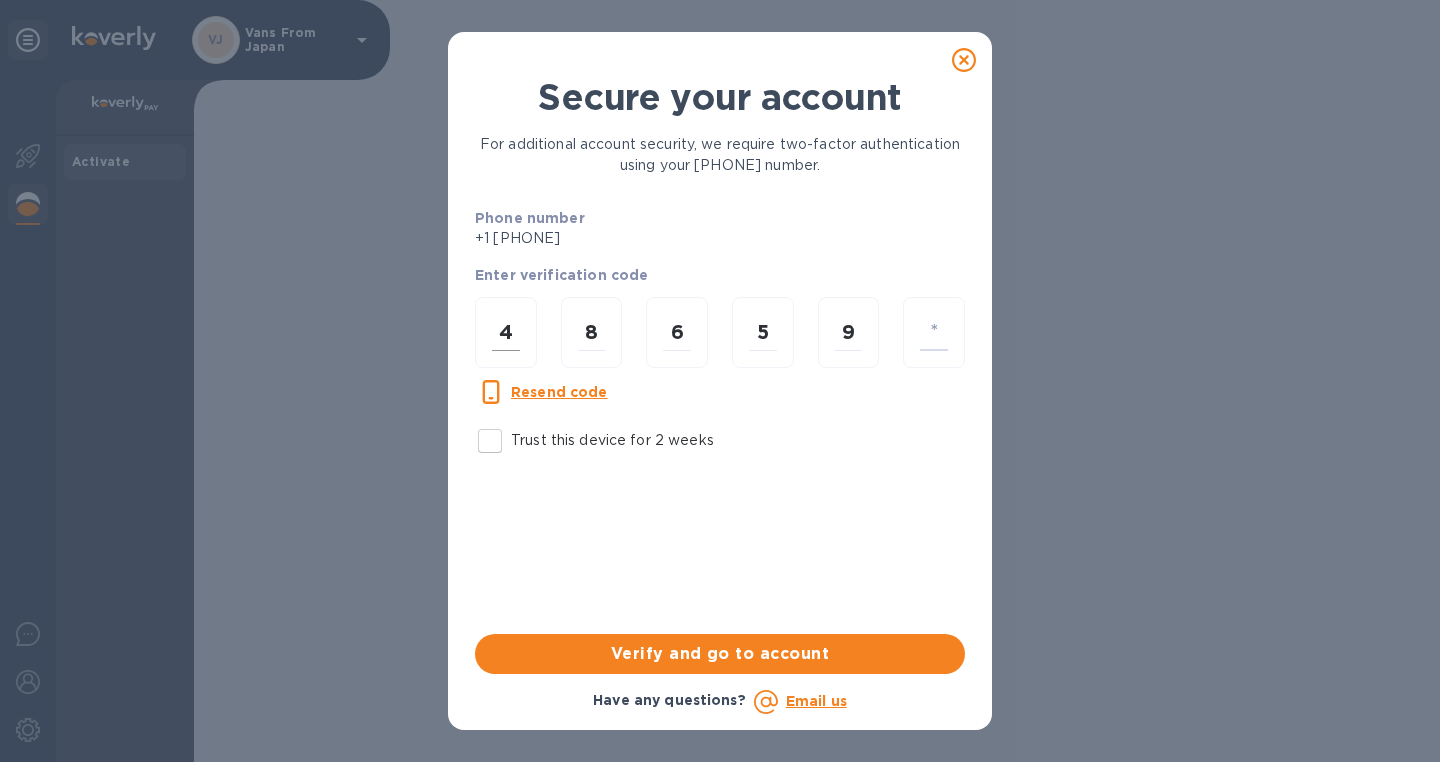 type on "2" 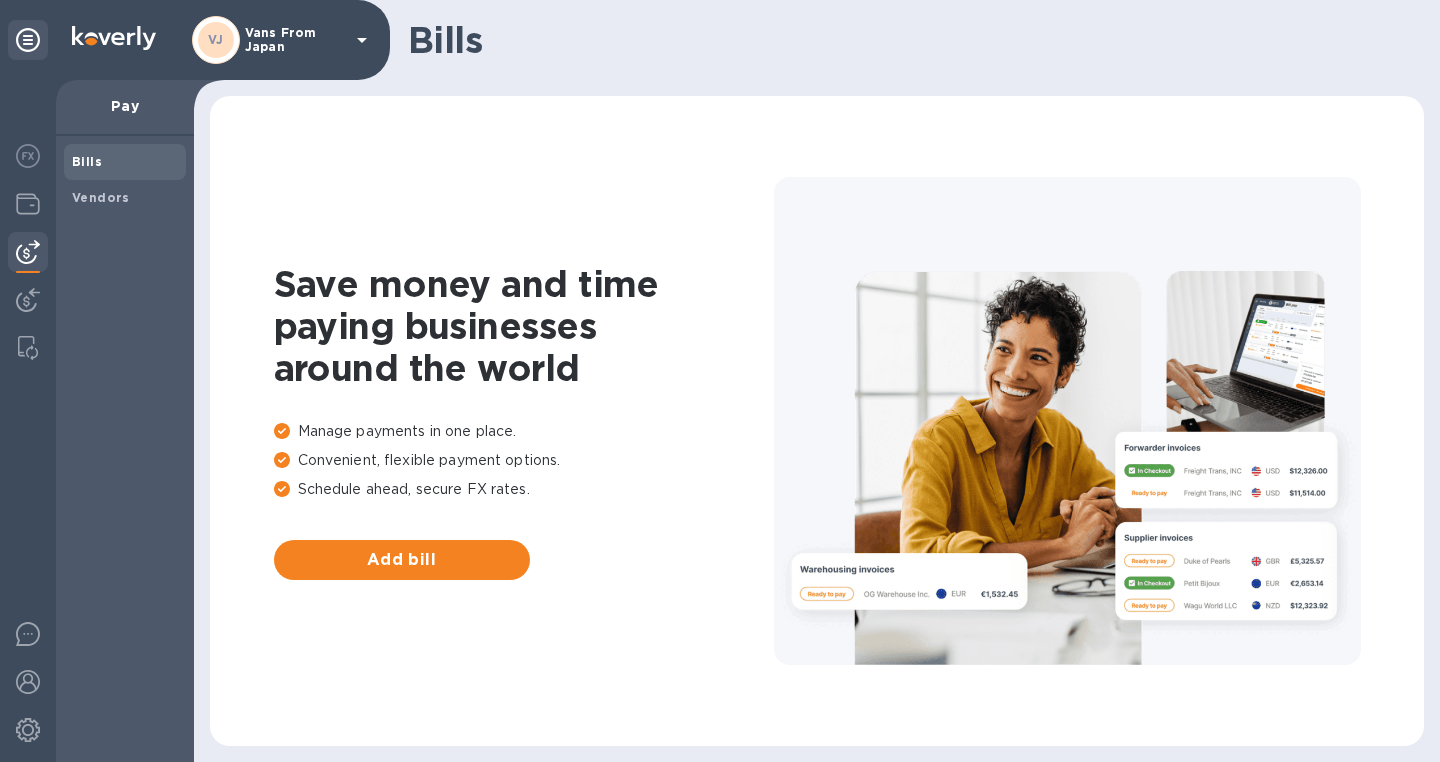 scroll, scrollTop: 0, scrollLeft: 0, axis: both 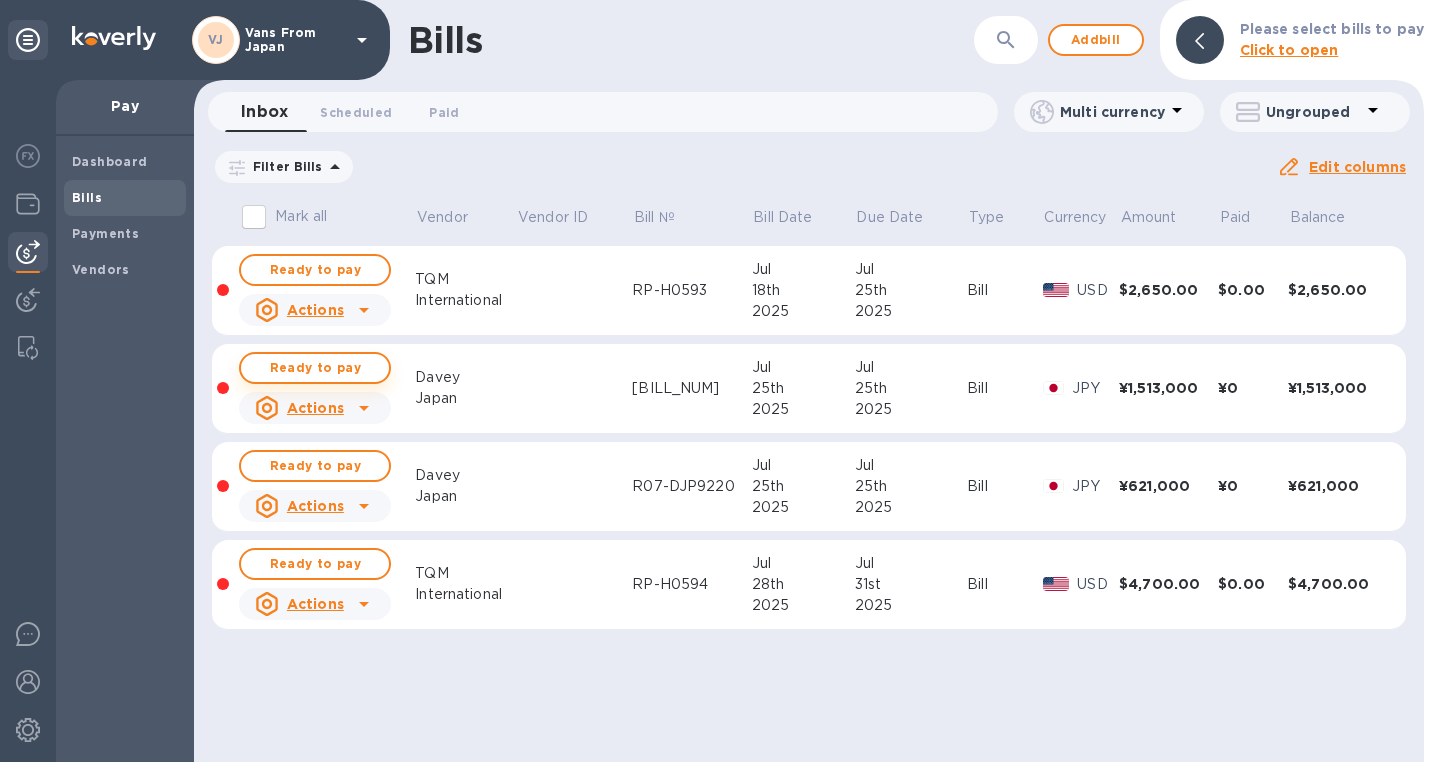 click on "Ready to pay" at bounding box center (315, 368) 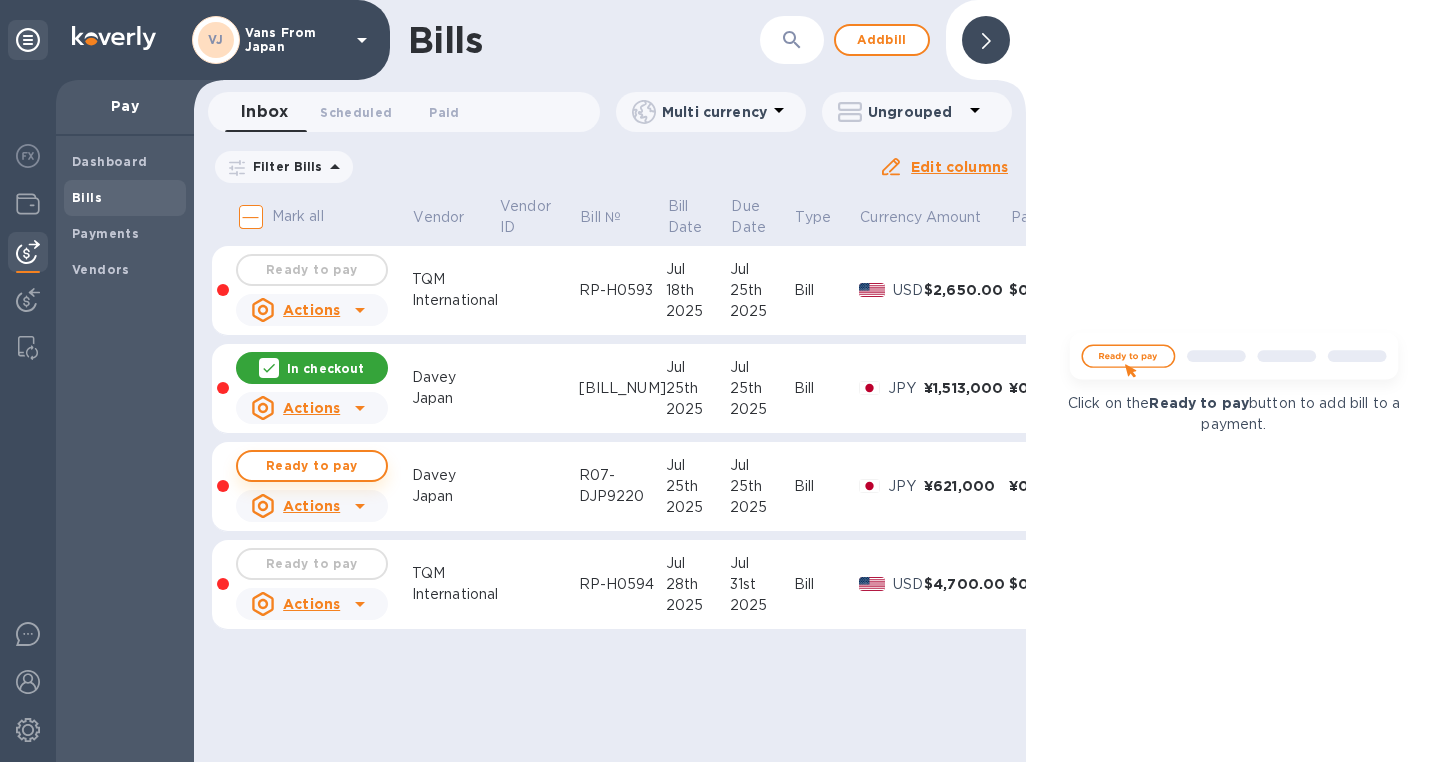 click on "Ready to pay" at bounding box center [312, 466] 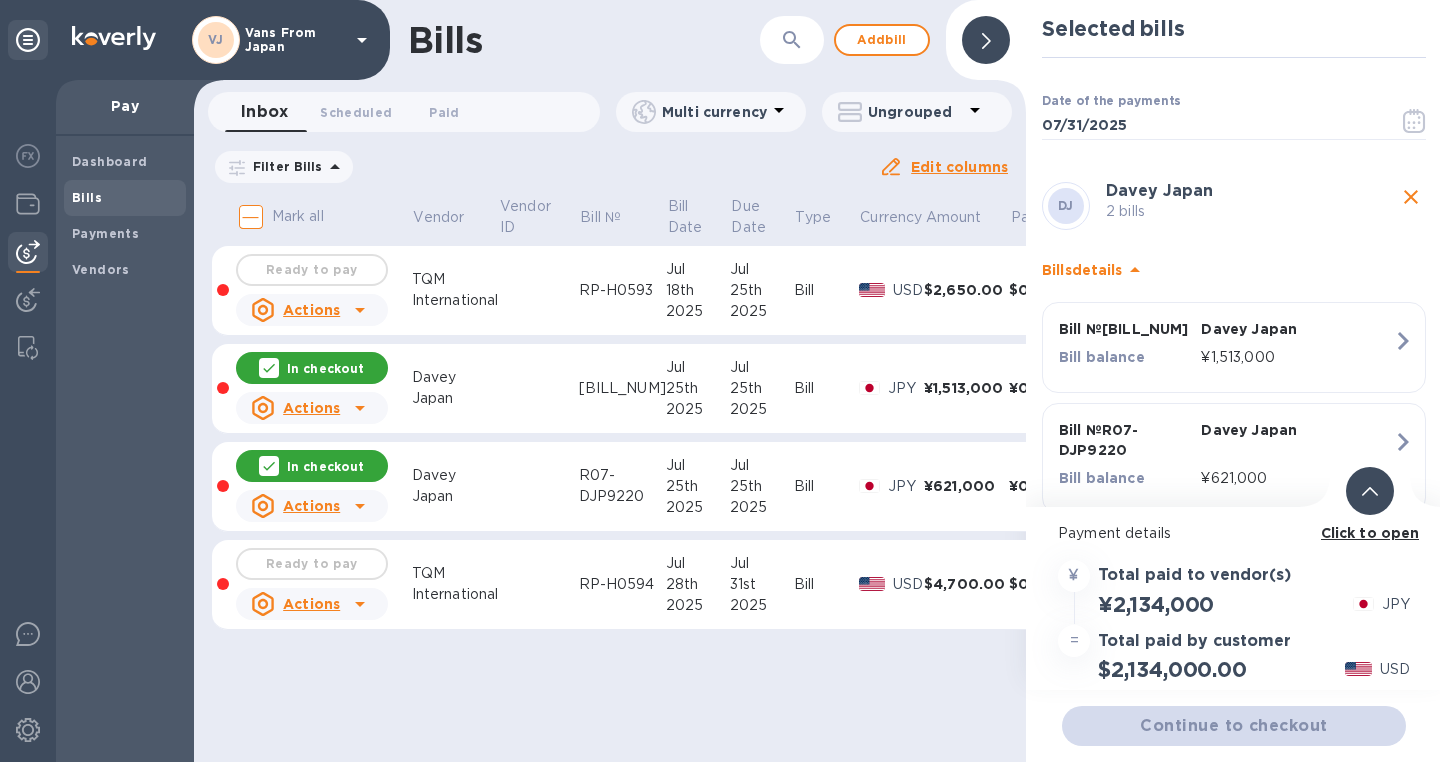 click on "TQM International [BILL_NUM] Jul [DAY] [YEAR] Jul [DAY] [YEAR] Bill USD $[AMOUNT] $[AMOUNT] $[AMOUNT]" at bounding box center [610, 381] 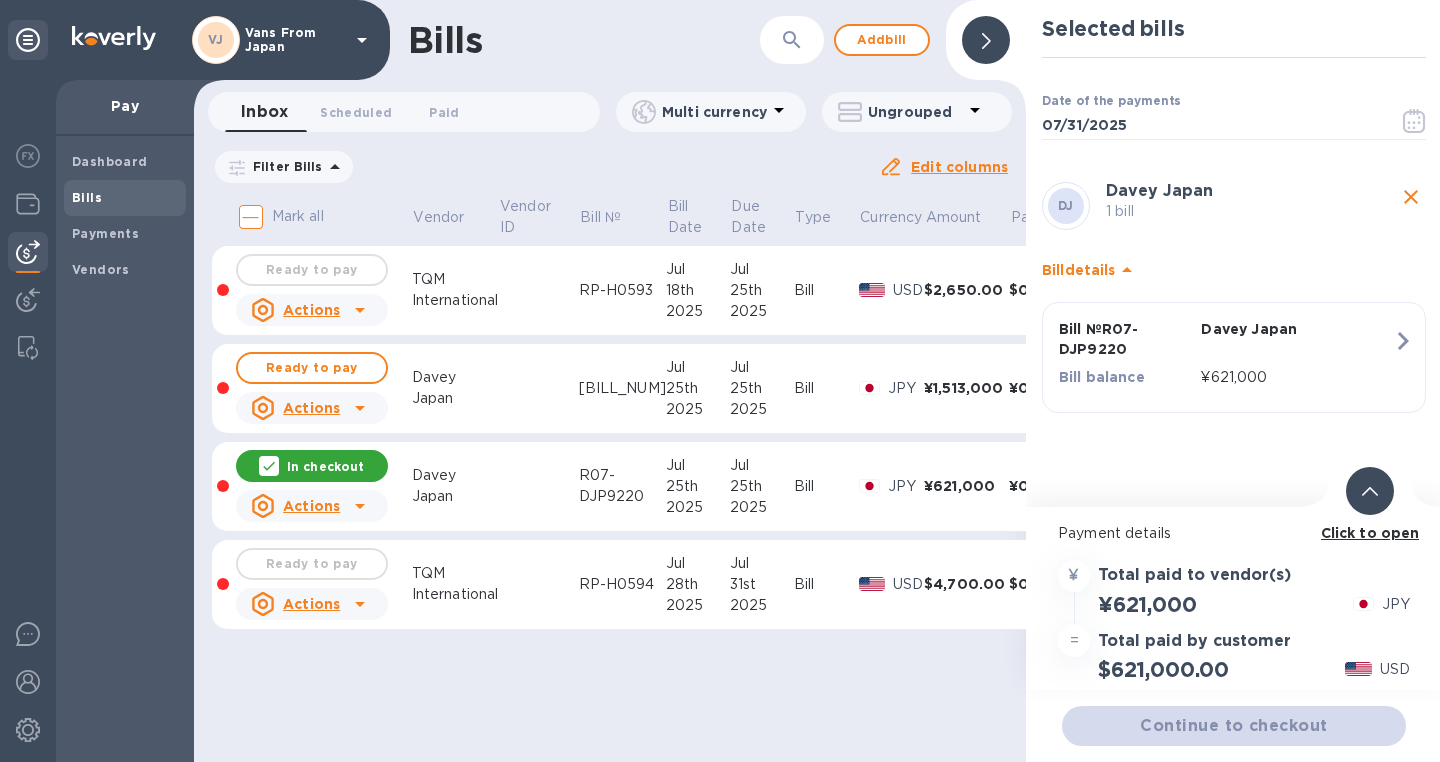 click 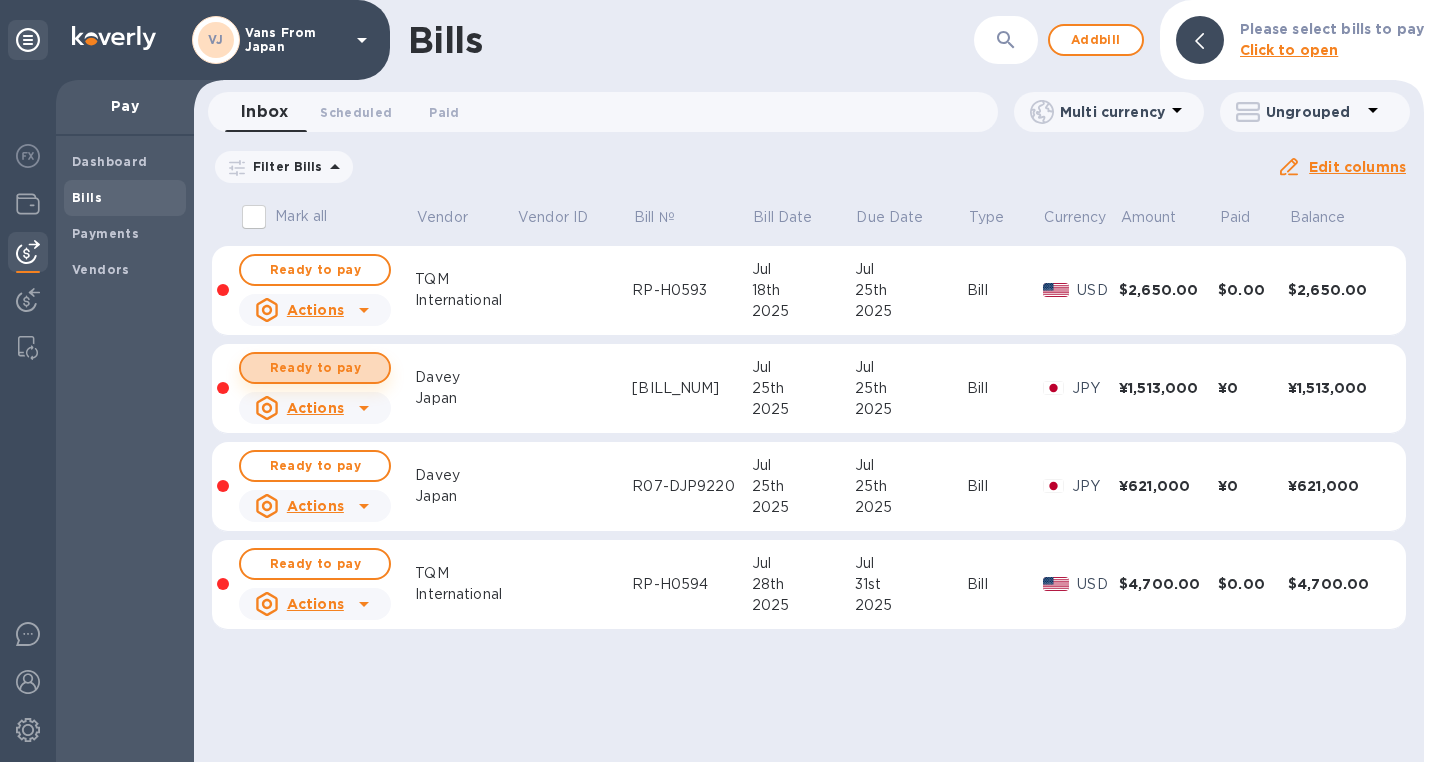 click on "Ready to pay" at bounding box center (315, 368) 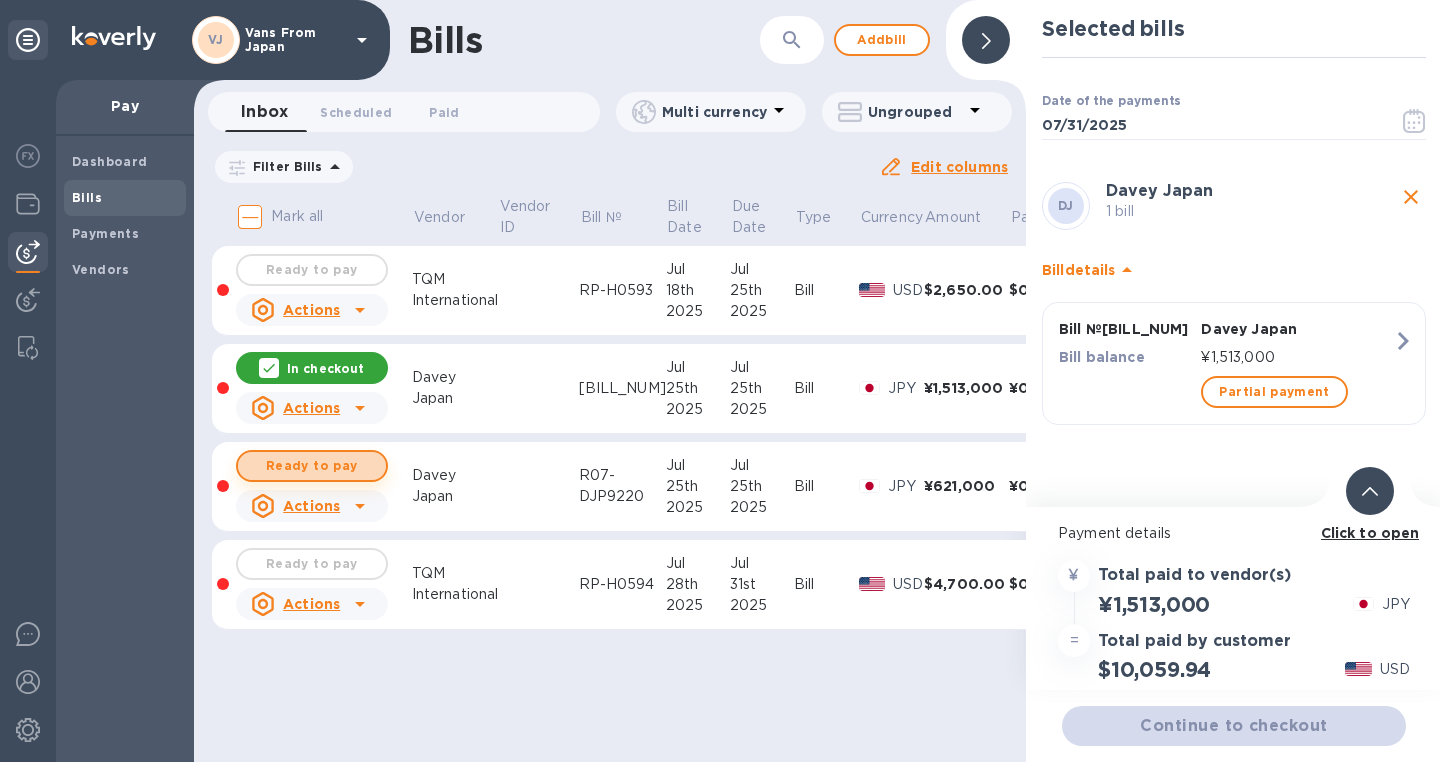 click on "Ready to pay" at bounding box center (312, 466) 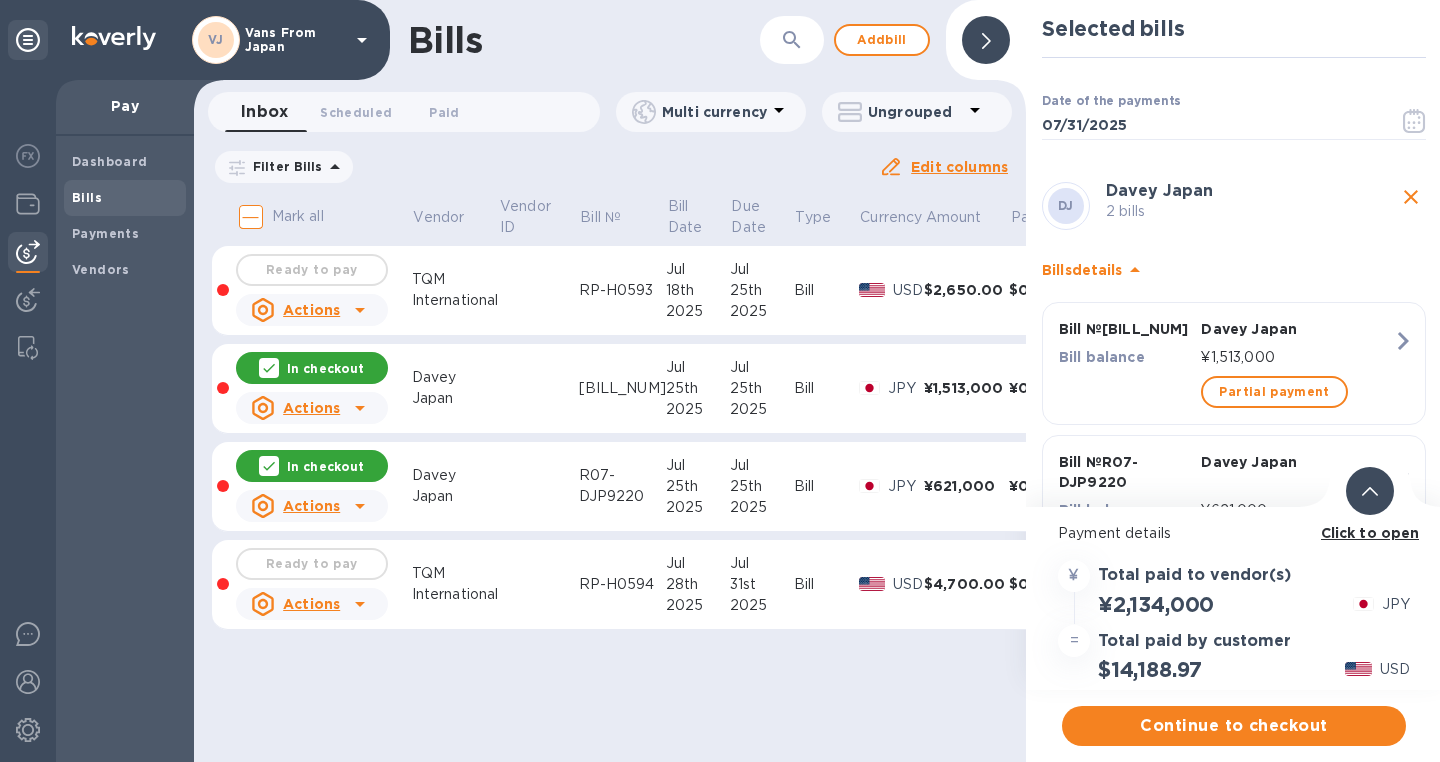 click 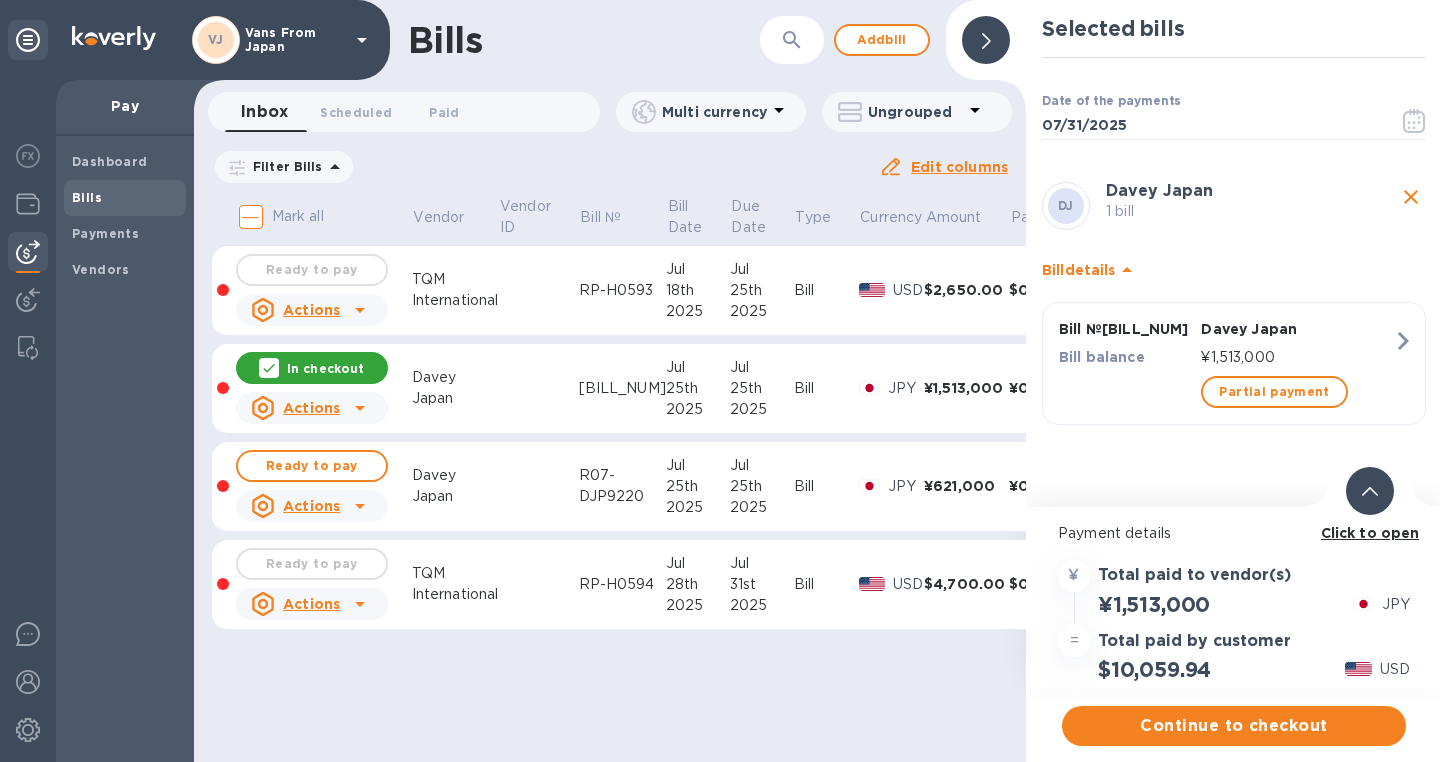 click 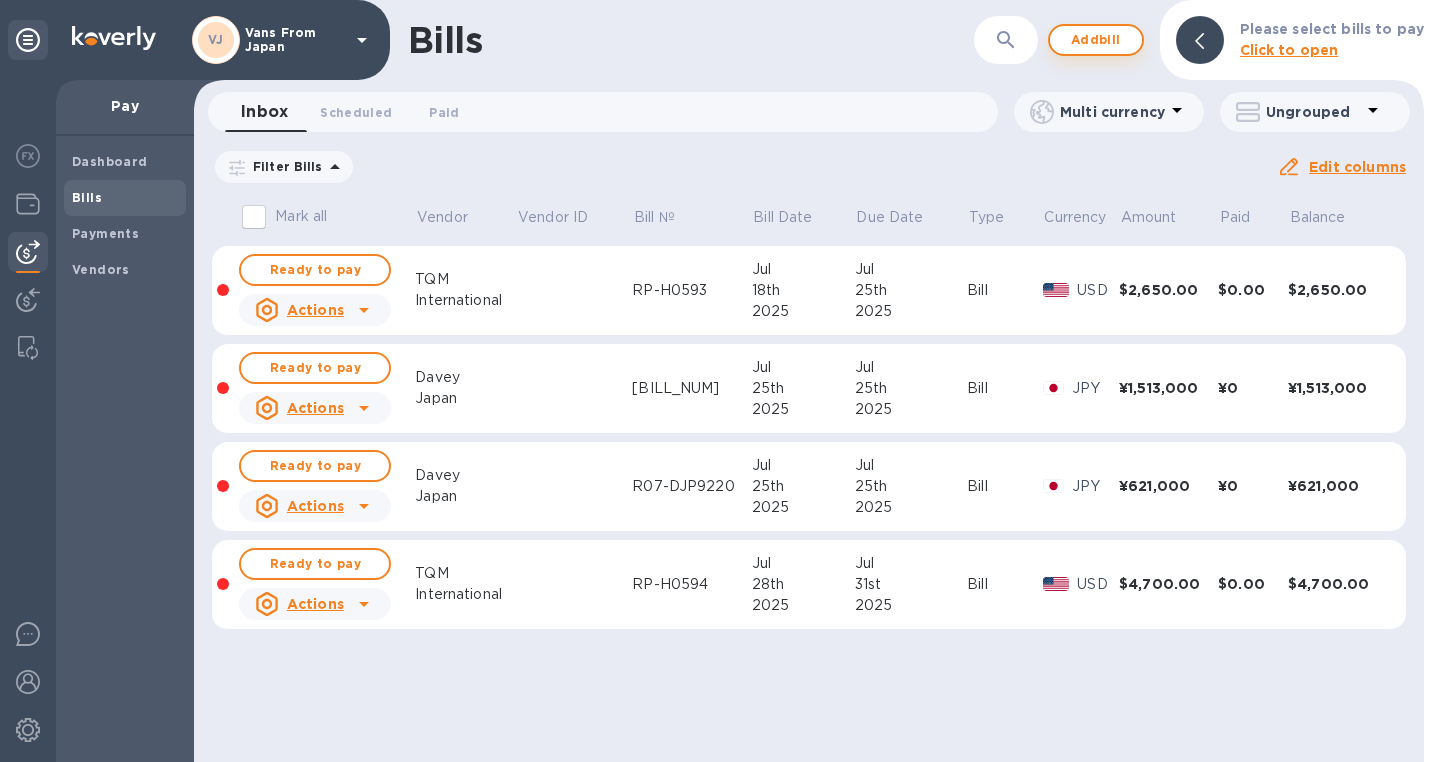 click on "Add   bill" at bounding box center (1096, 40) 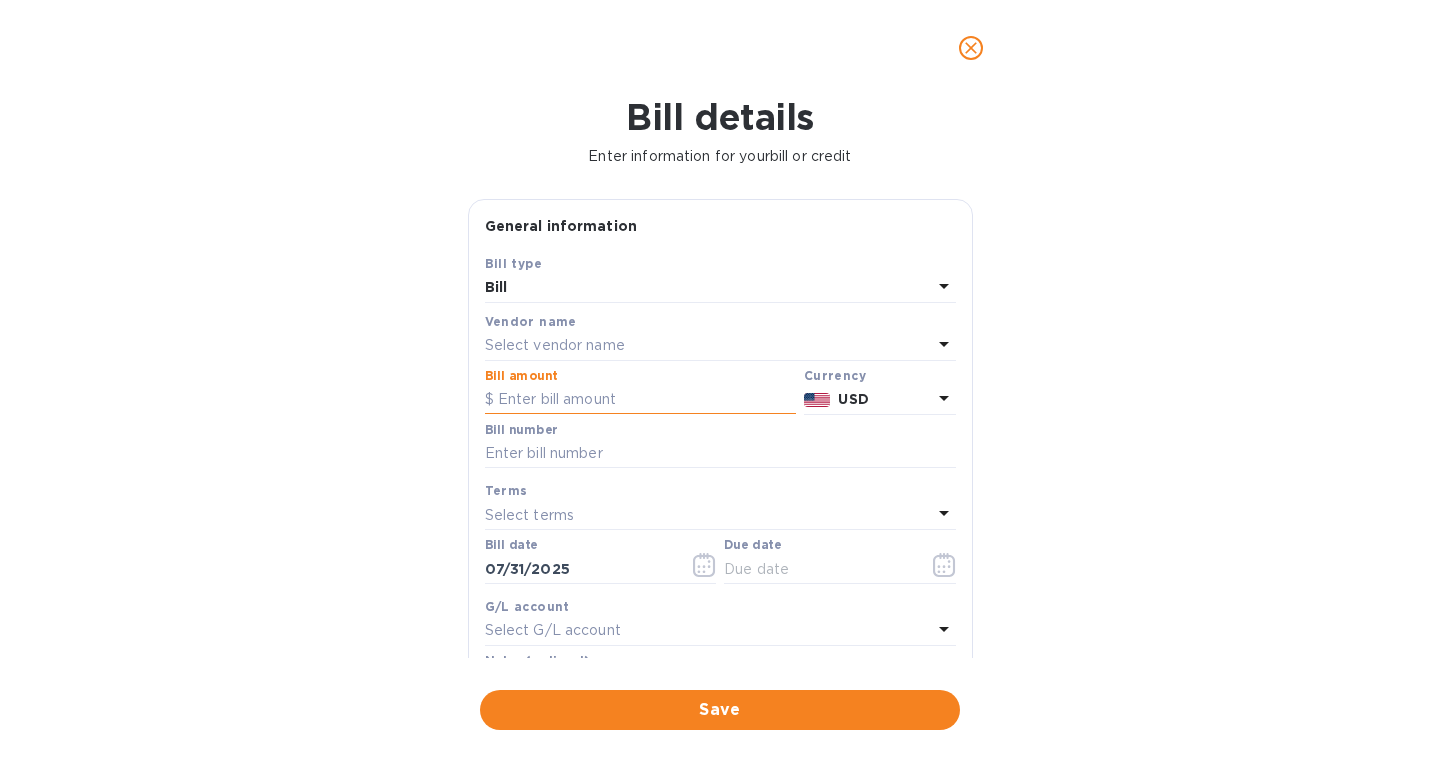 click at bounding box center (640, 400) 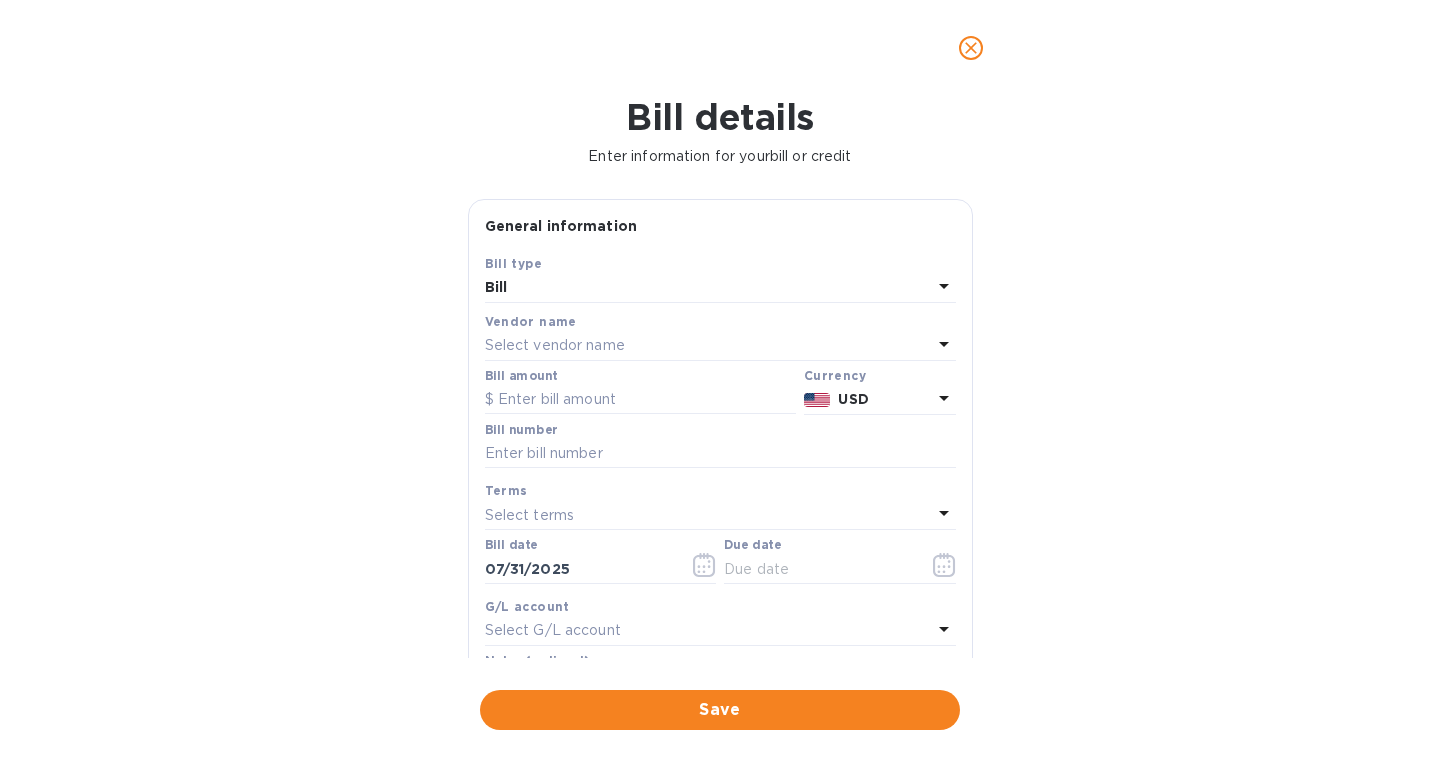 click on "Select vendor name" at bounding box center [555, 345] 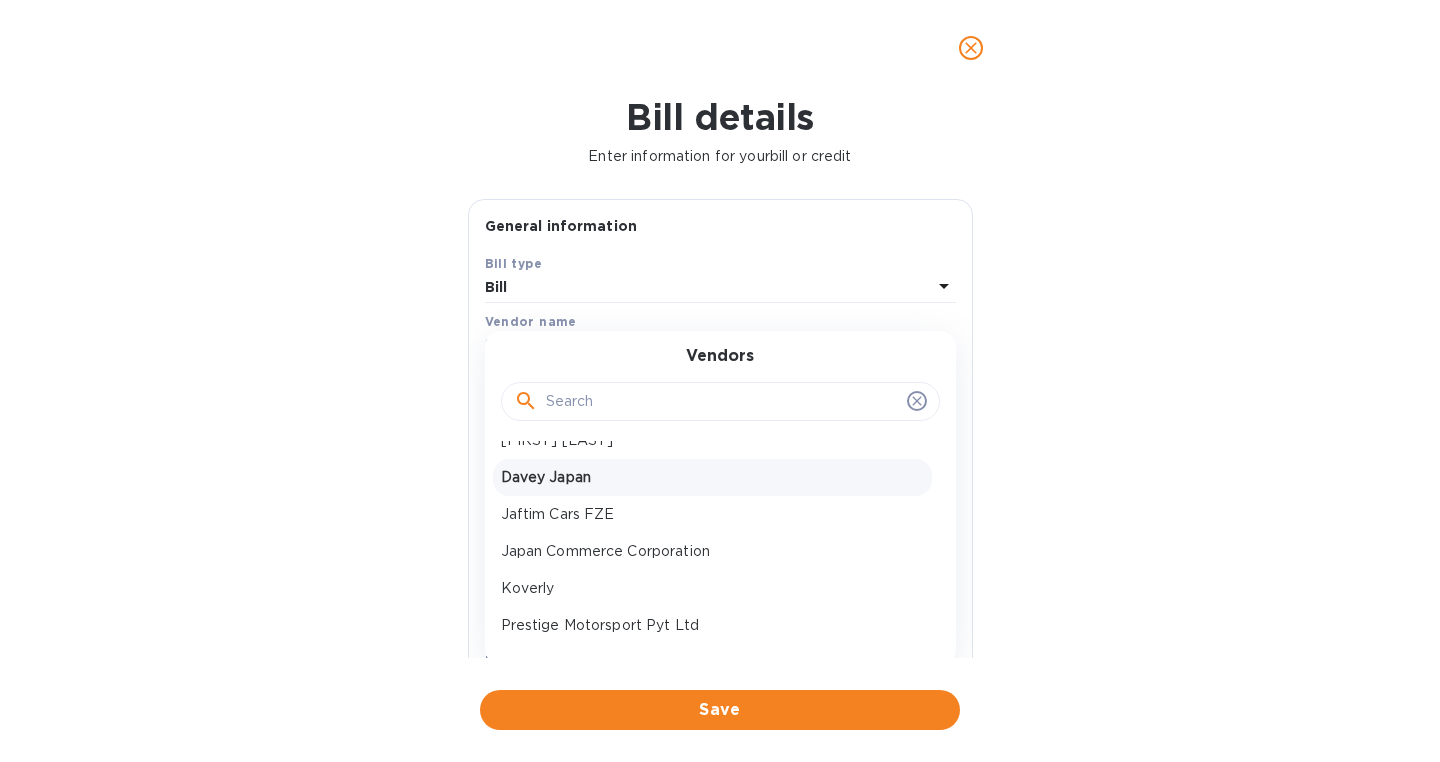 scroll, scrollTop: 59, scrollLeft: 0, axis: vertical 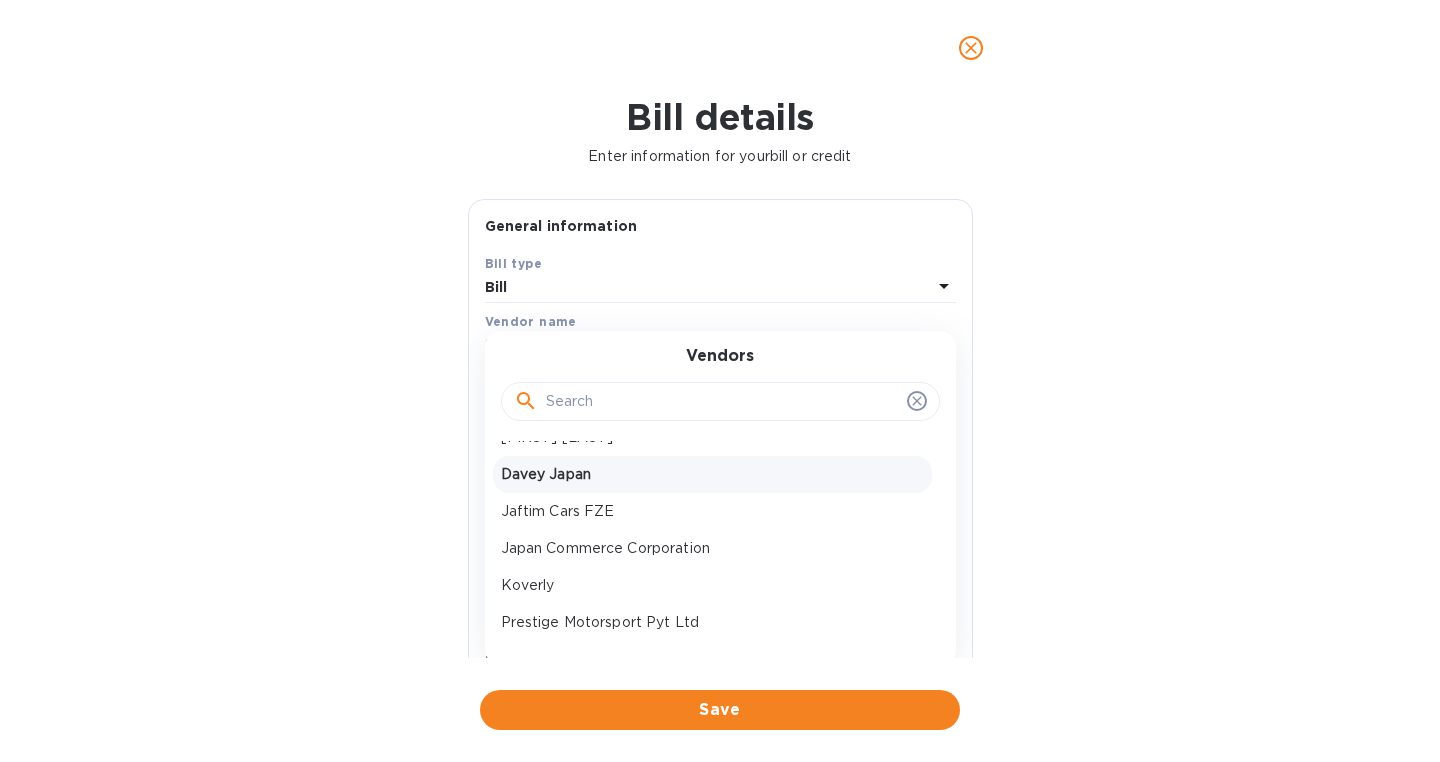 click on "Davey Japan" at bounding box center (712, 474) 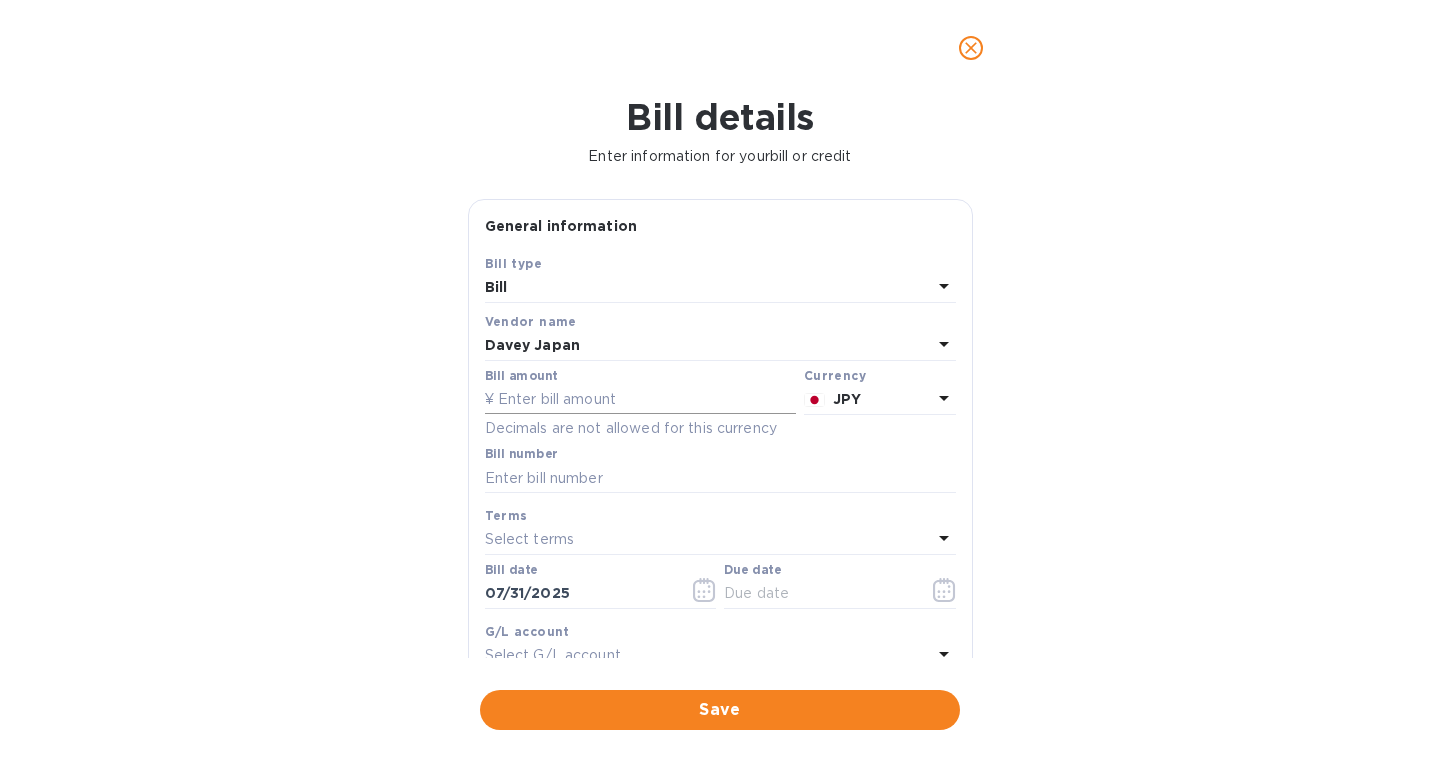 click at bounding box center [640, 400] 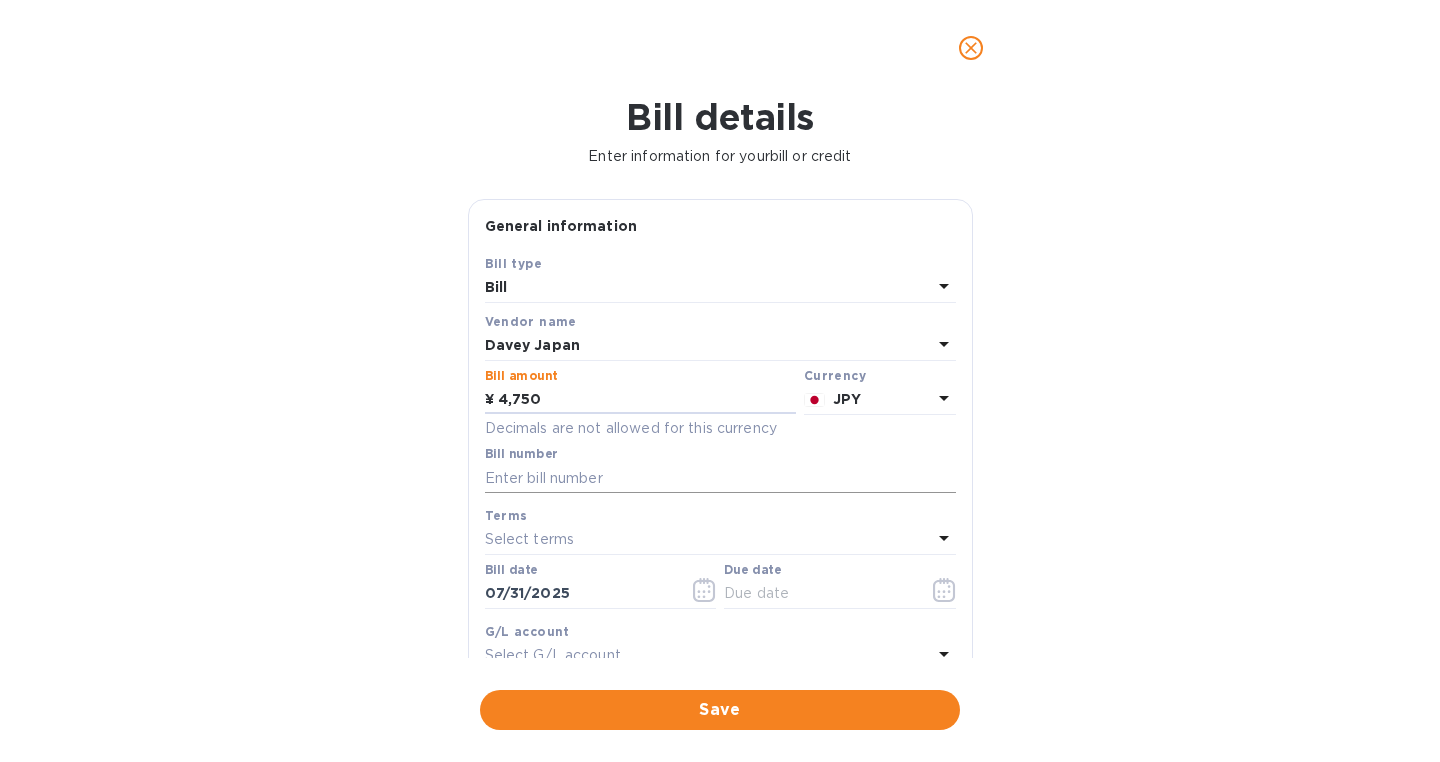 type on "4,750" 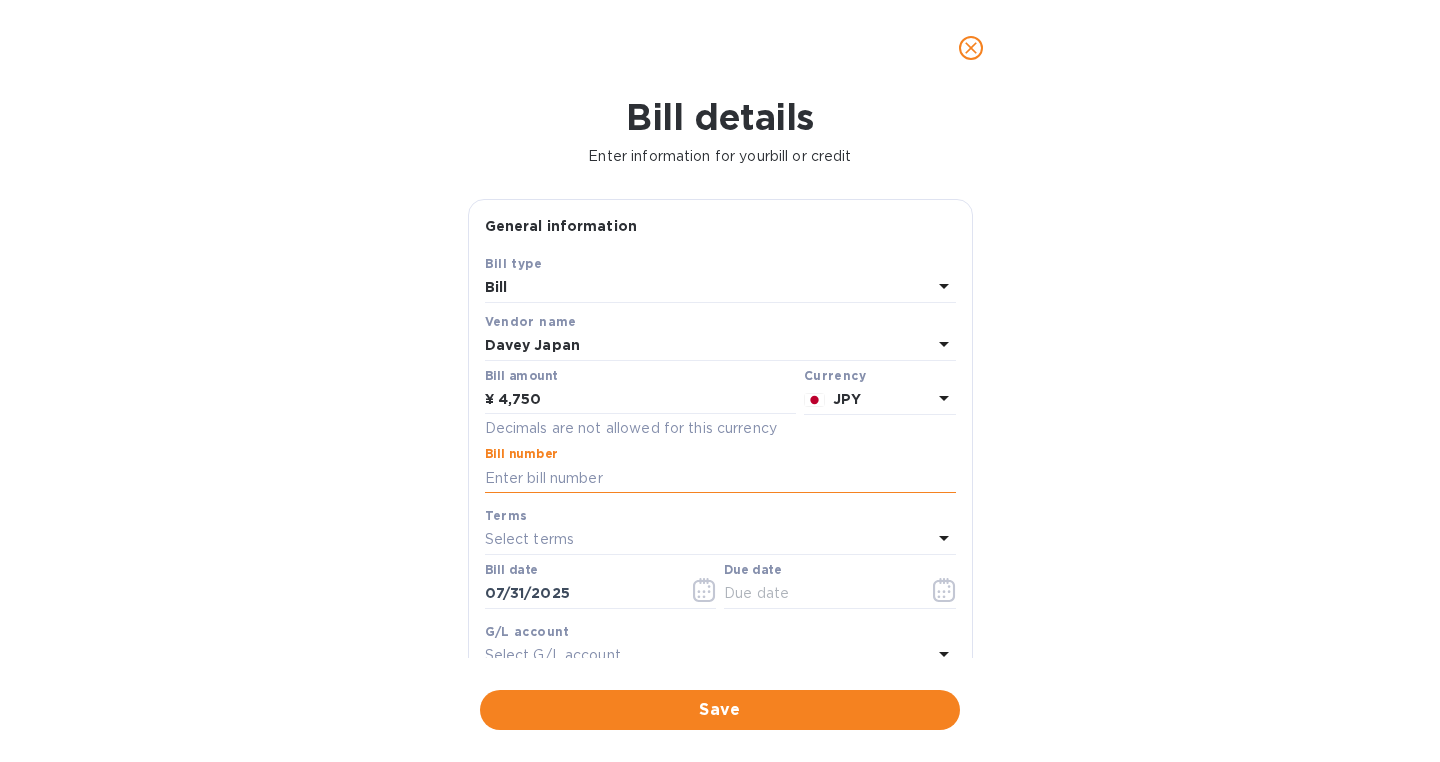 paste on "R07-PTS2027" 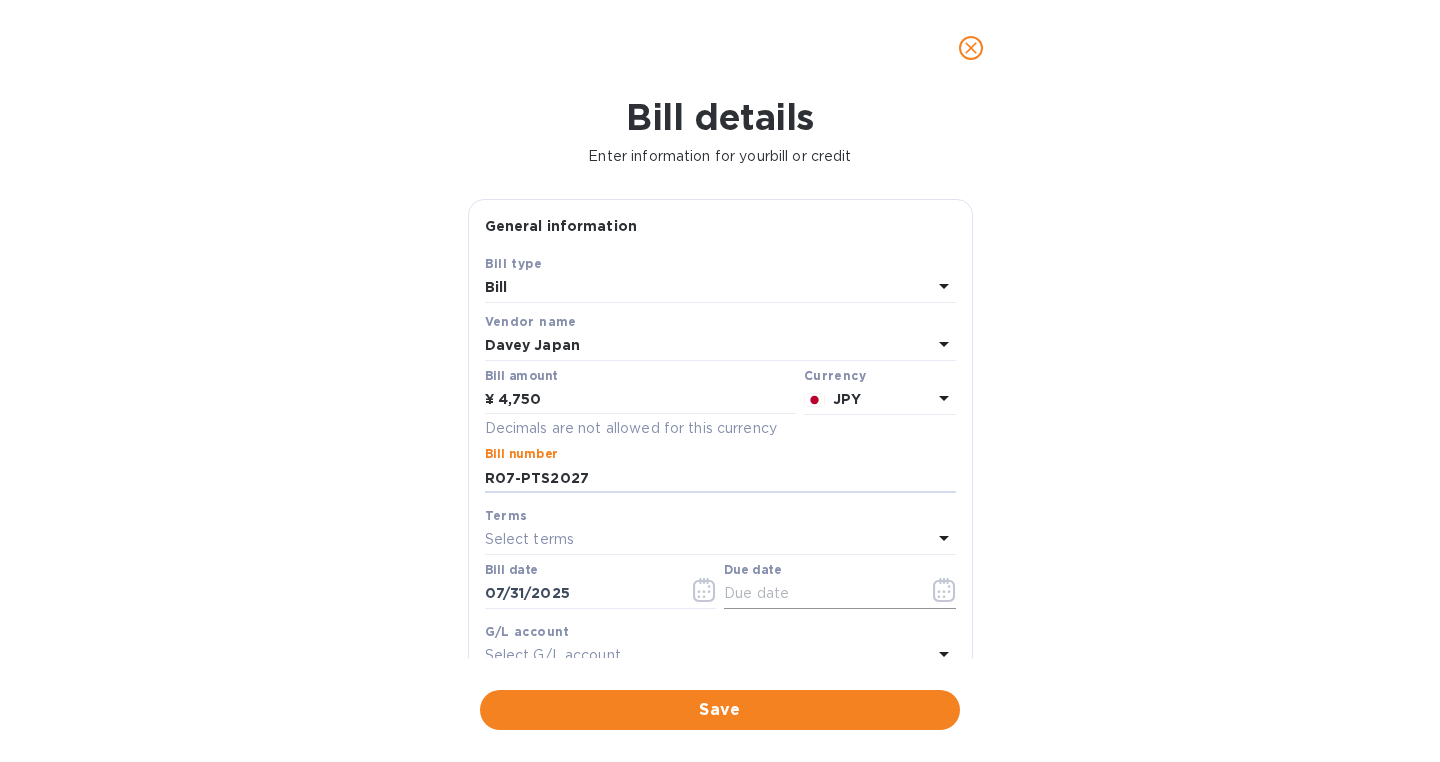 type on "R07-PTS2027" 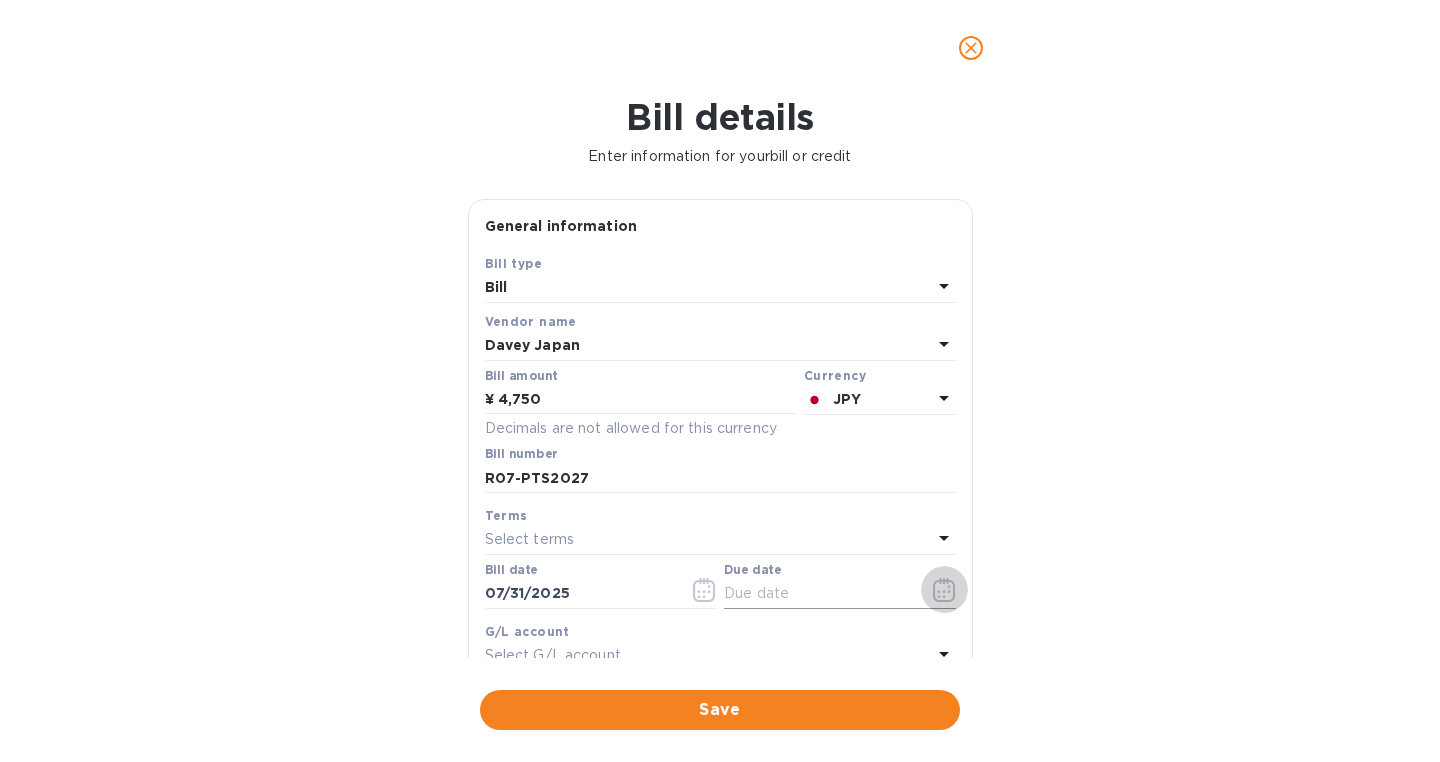 click 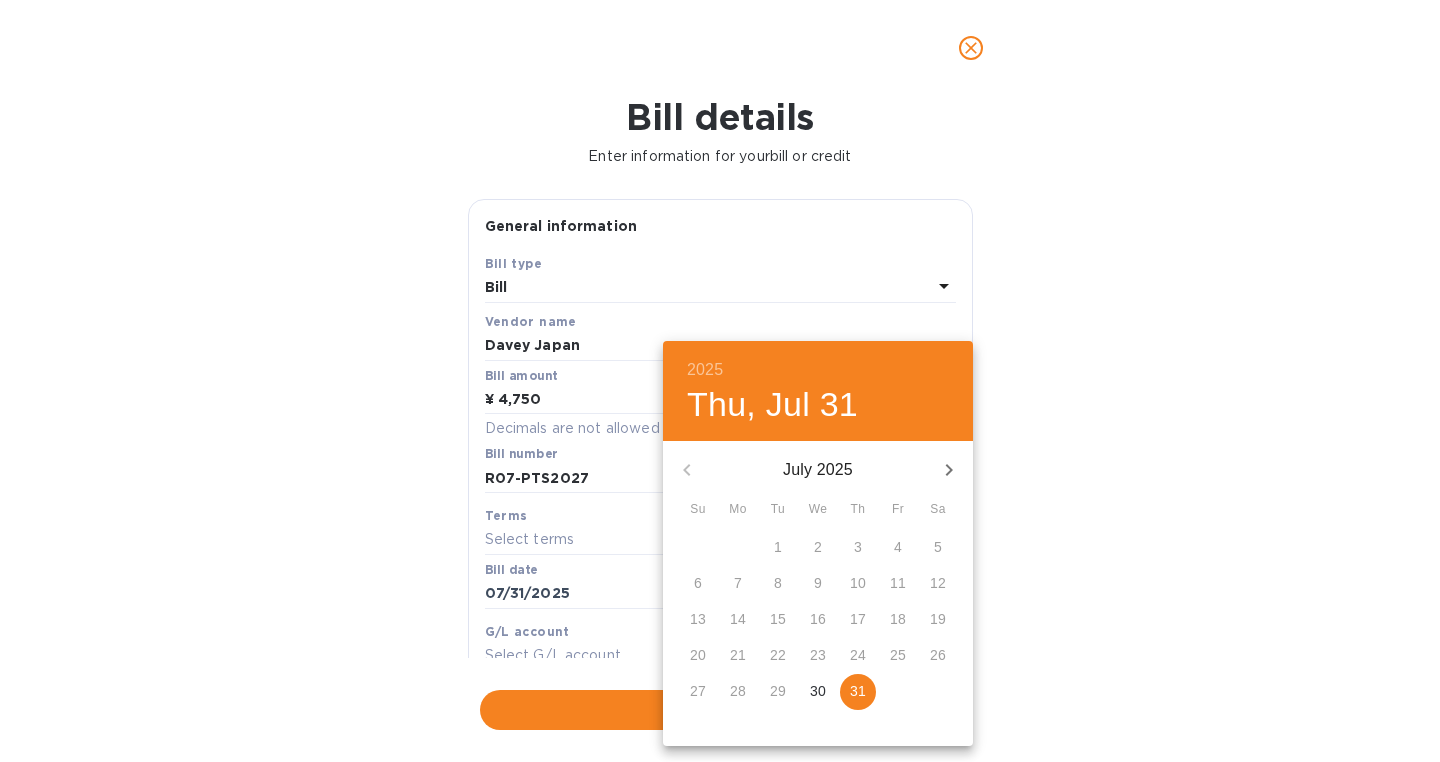click on "31" at bounding box center [858, 691] 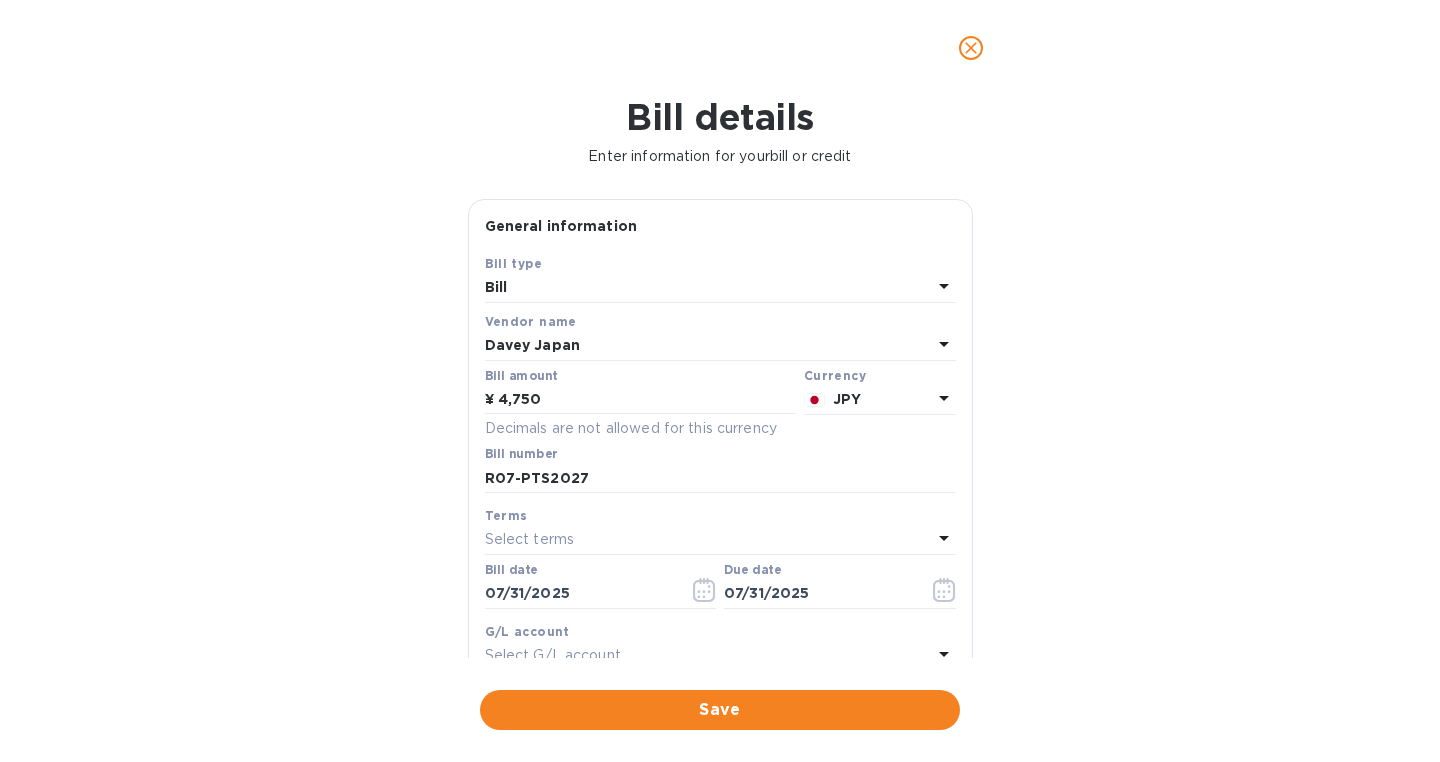 type on "07/31/2025" 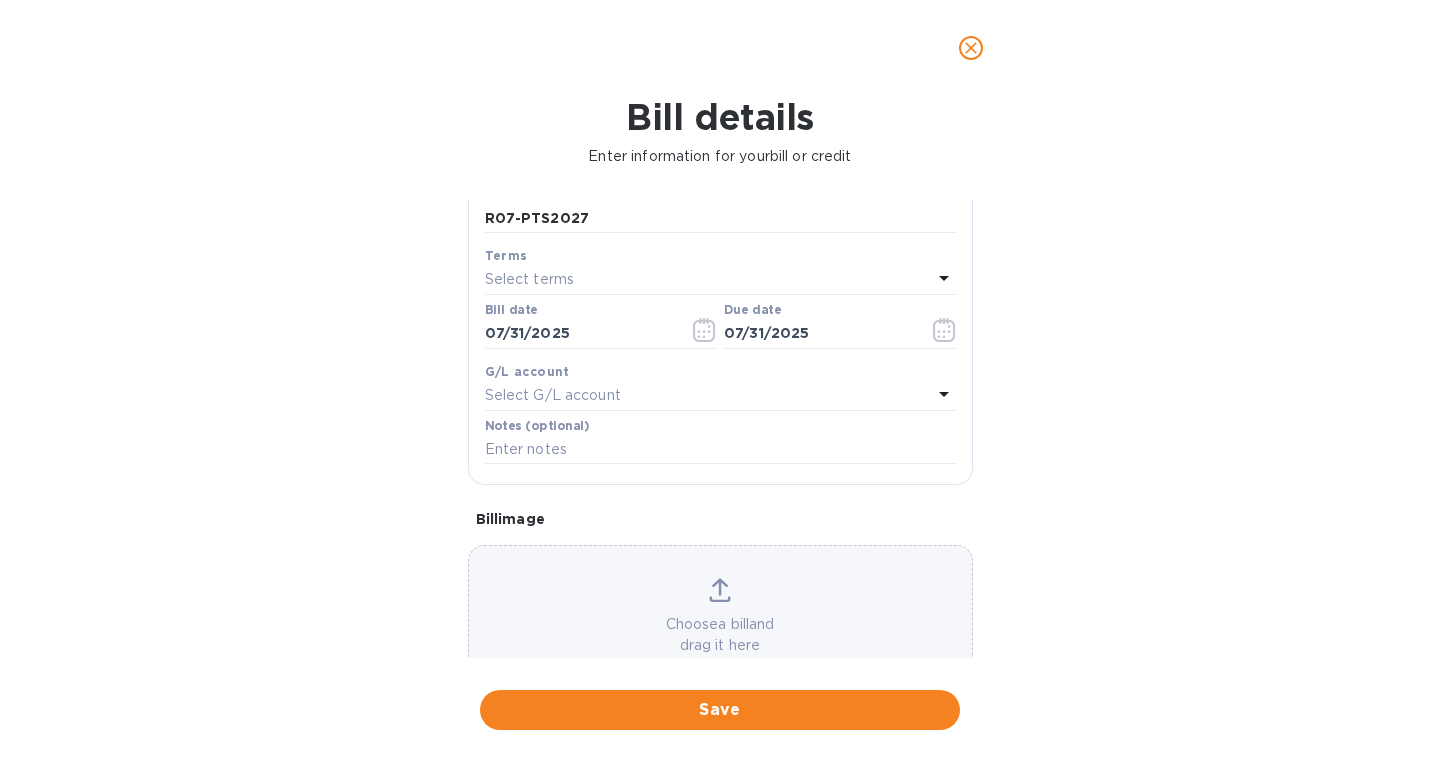 scroll, scrollTop: 295, scrollLeft: 0, axis: vertical 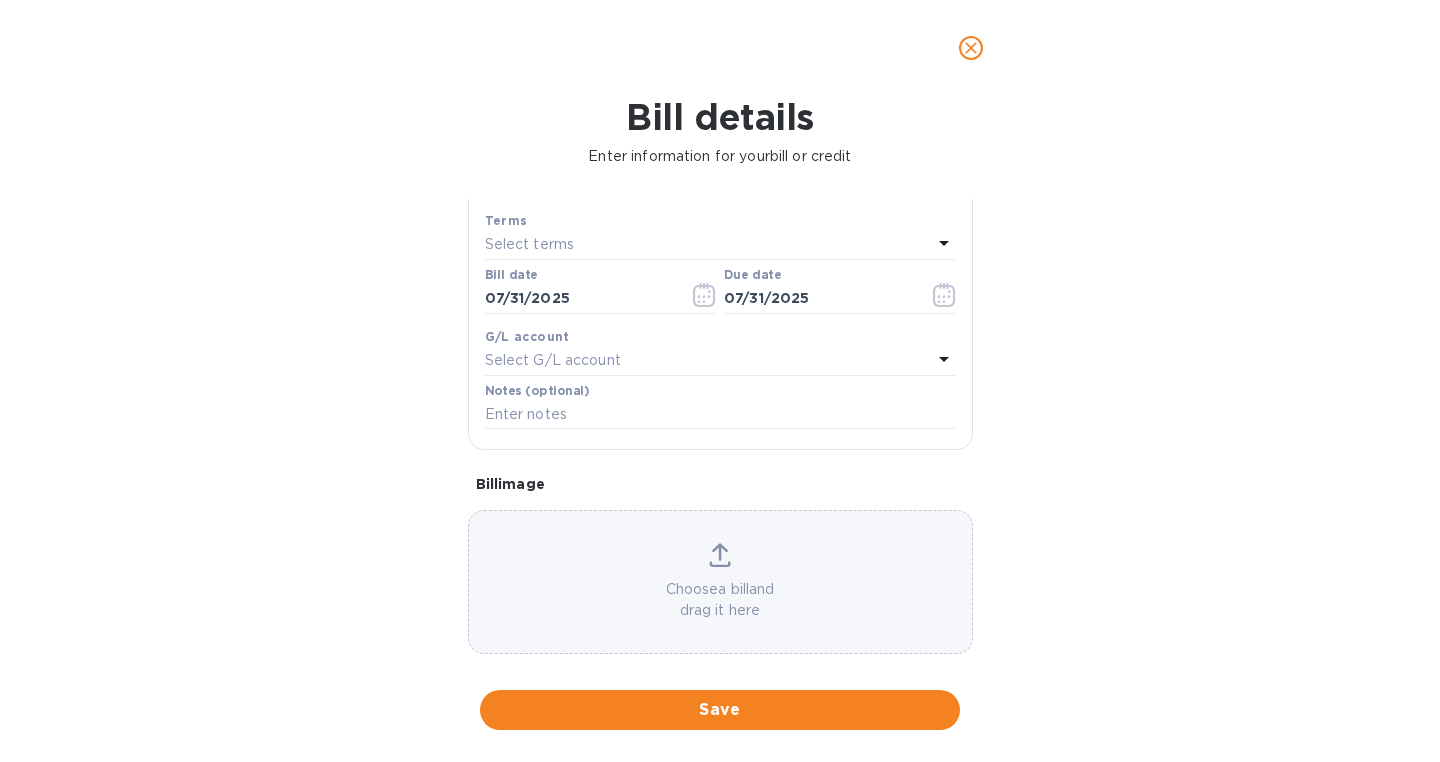 click 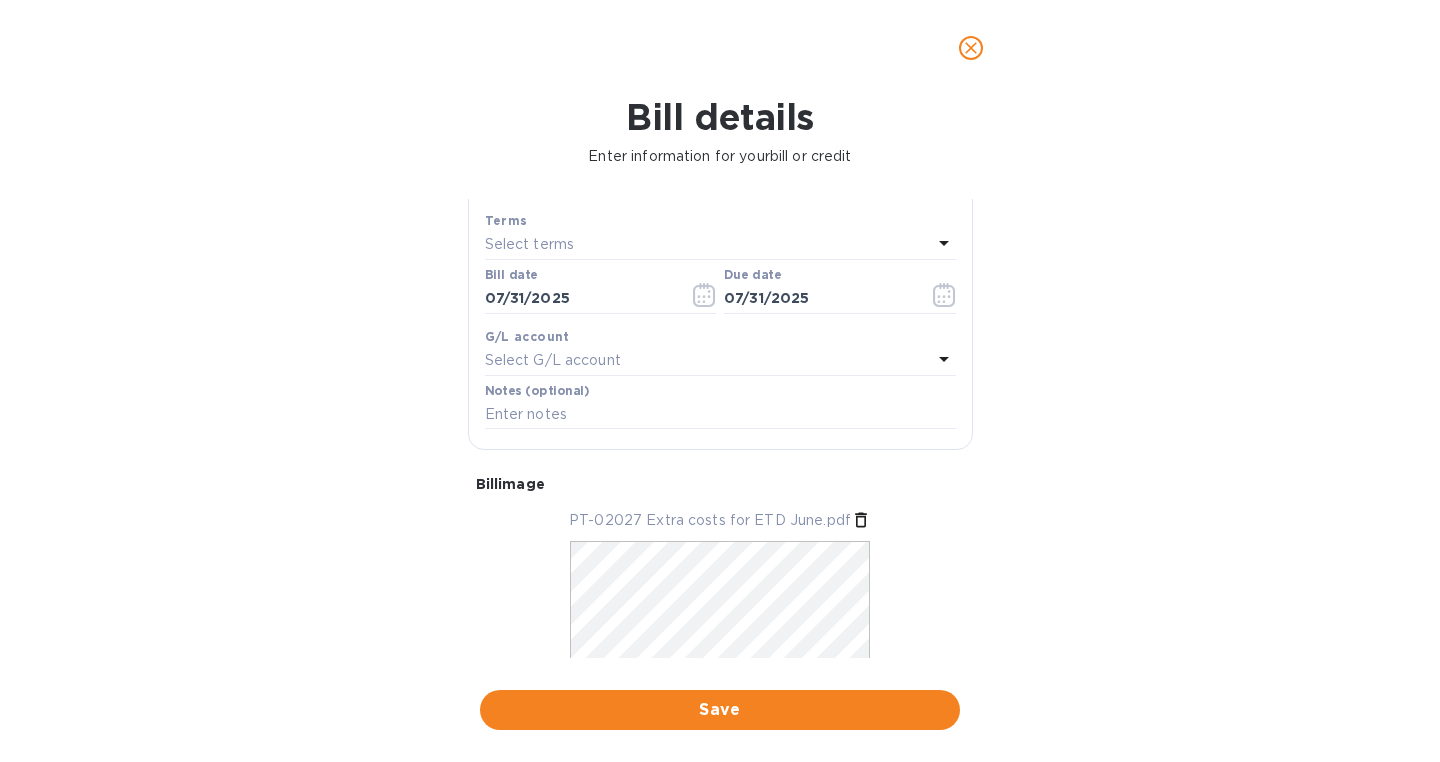 scroll, scrollTop: 378, scrollLeft: 0, axis: vertical 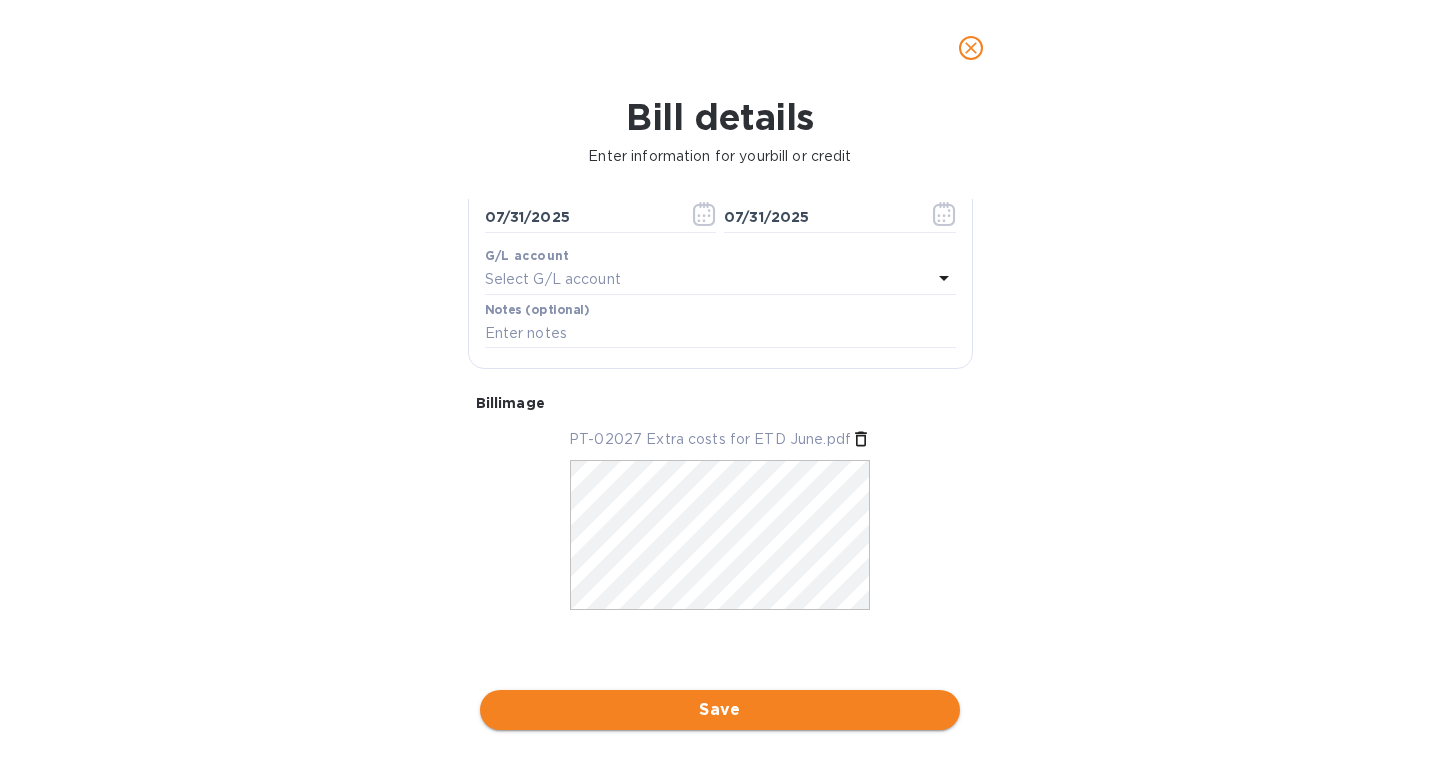 click on "Save" at bounding box center (720, 710) 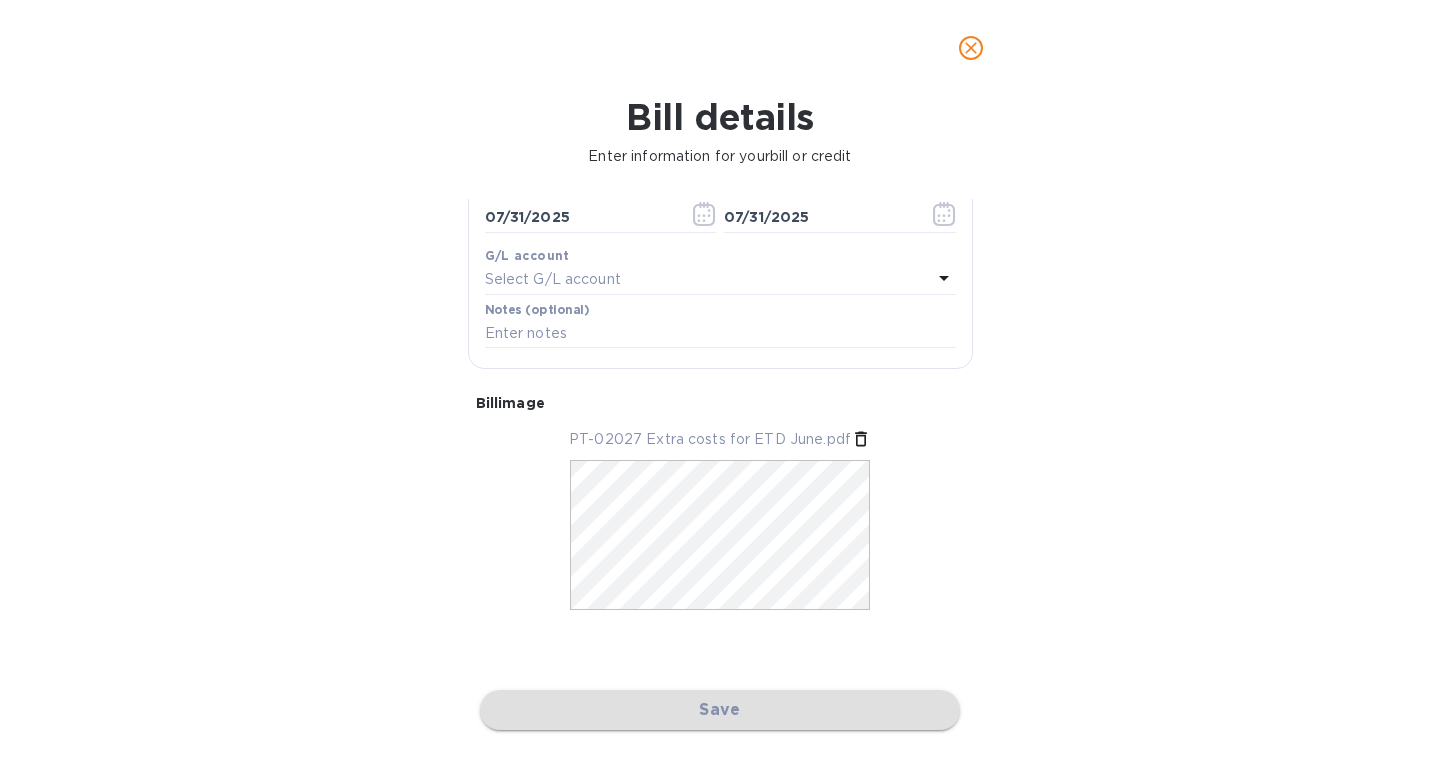 scroll, scrollTop: 357, scrollLeft: 0, axis: vertical 